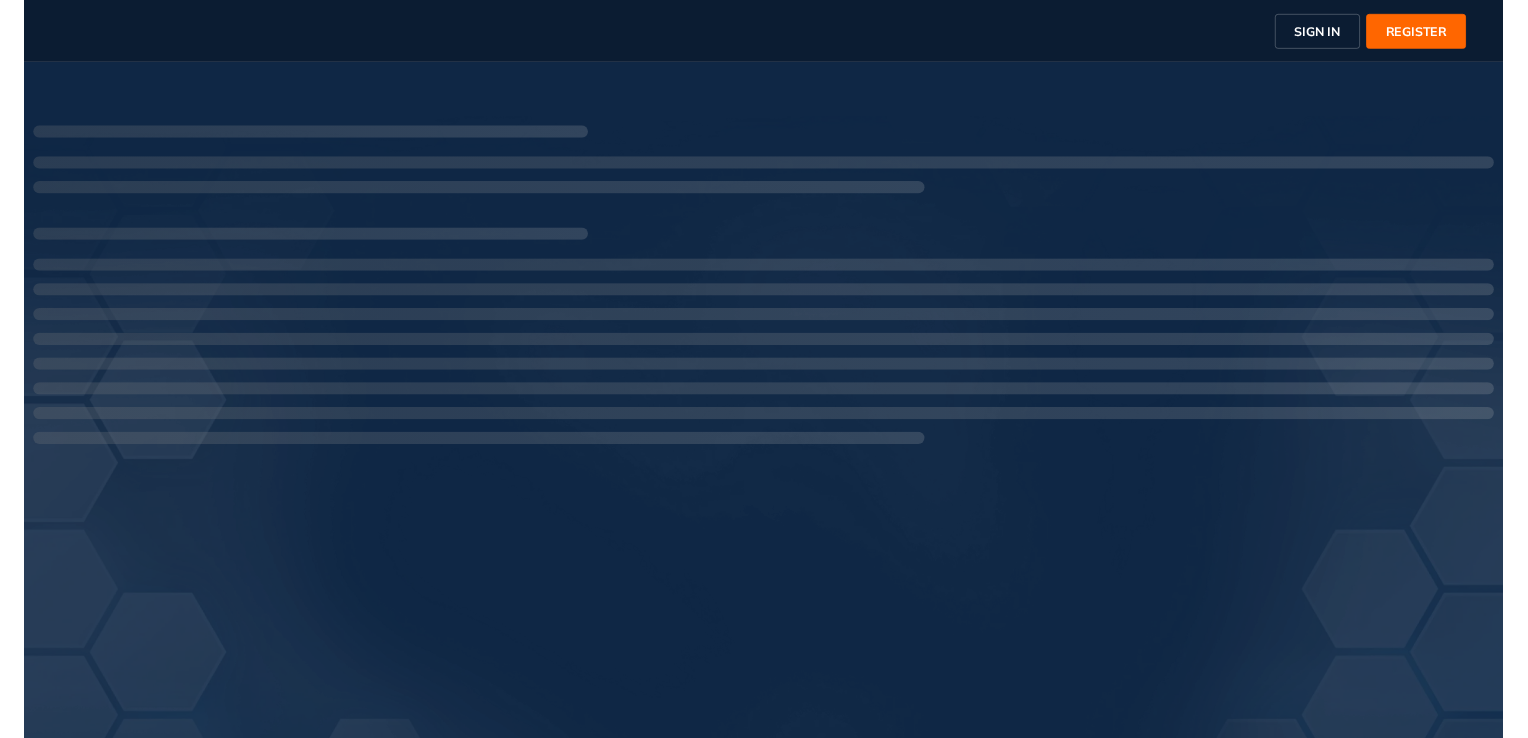 scroll, scrollTop: 0, scrollLeft: 0, axis: both 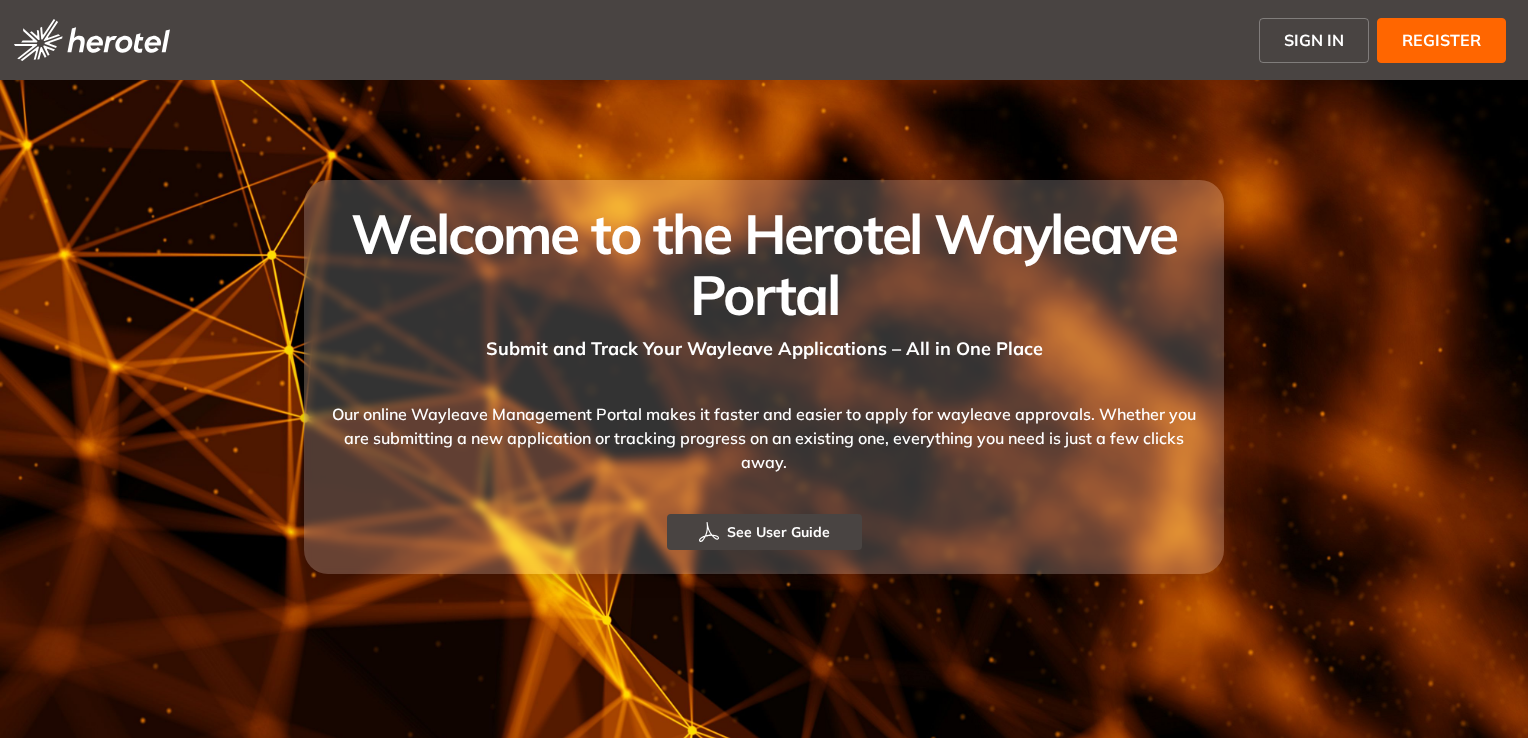 click on "REGISTER" at bounding box center [1441, 40] 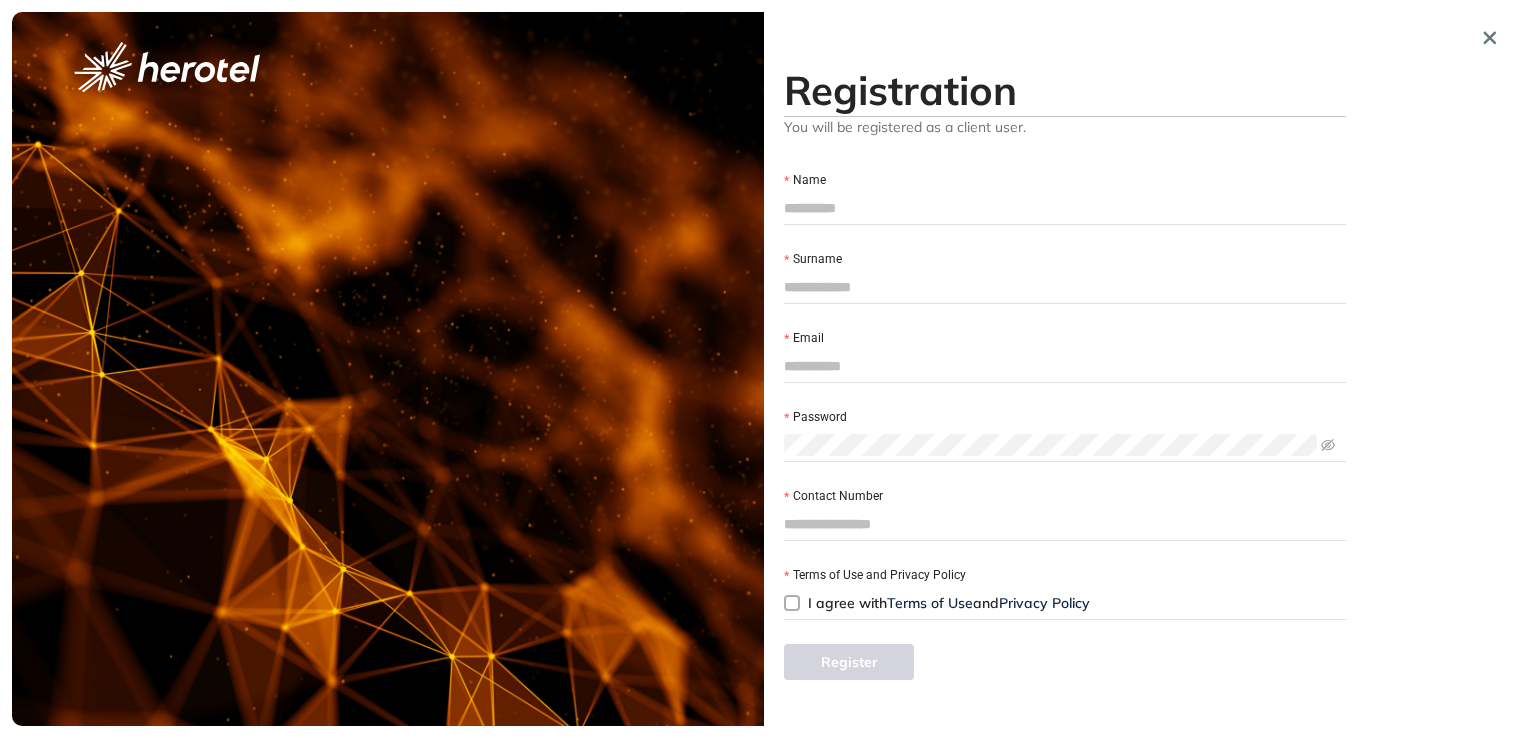 click on "Name" at bounding box center (1065, 208) 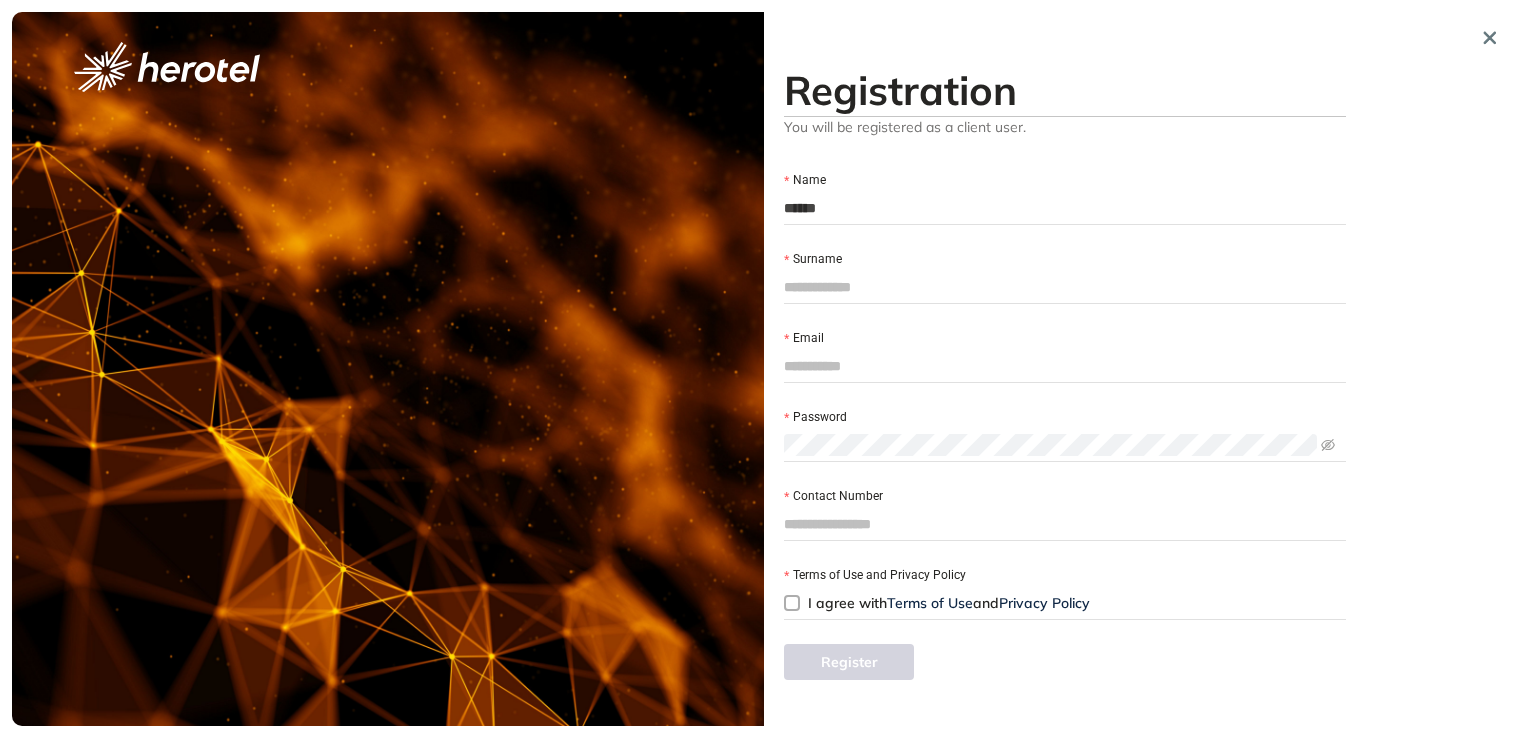 type on "****" 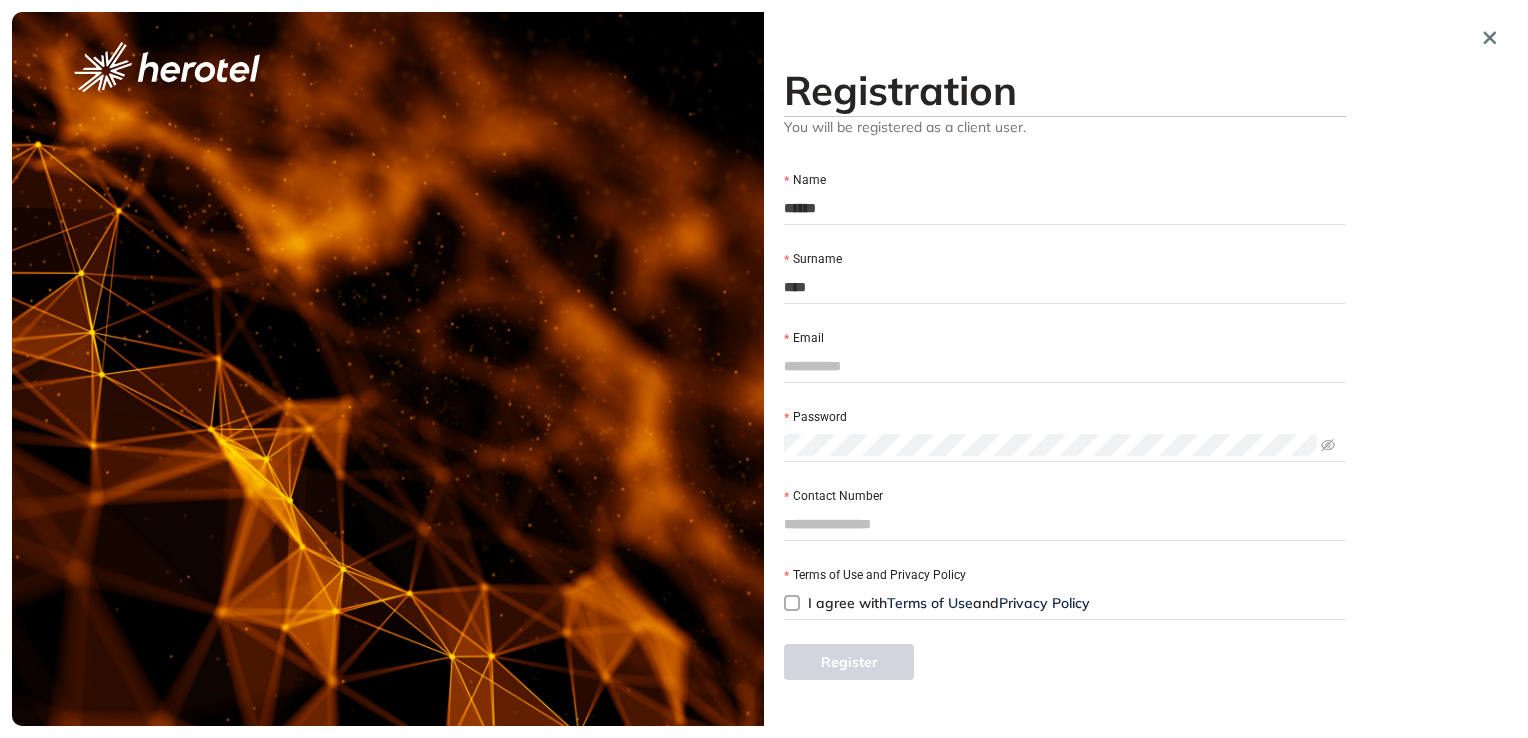 click on "Email" at bounding box center [1065, 366] 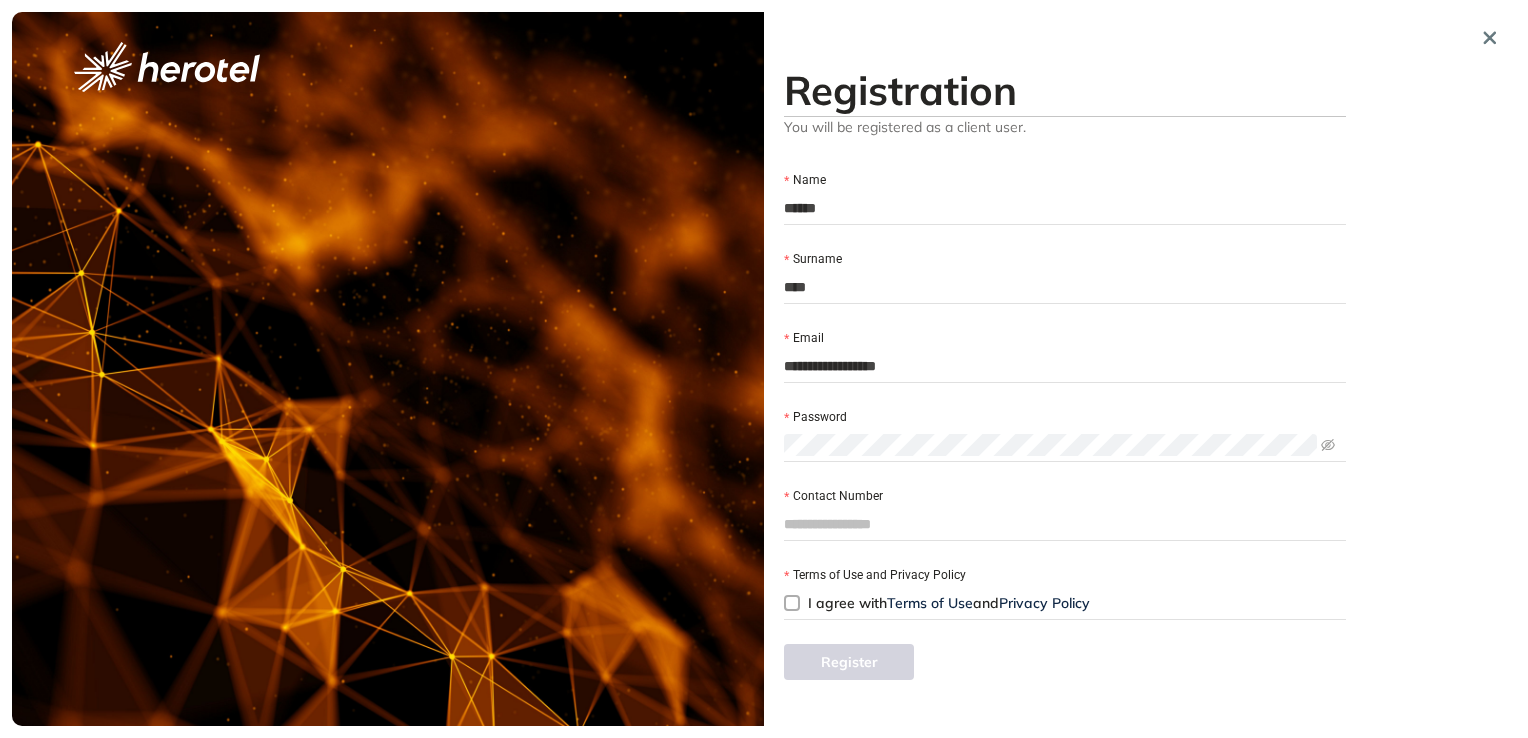 type on "**********" 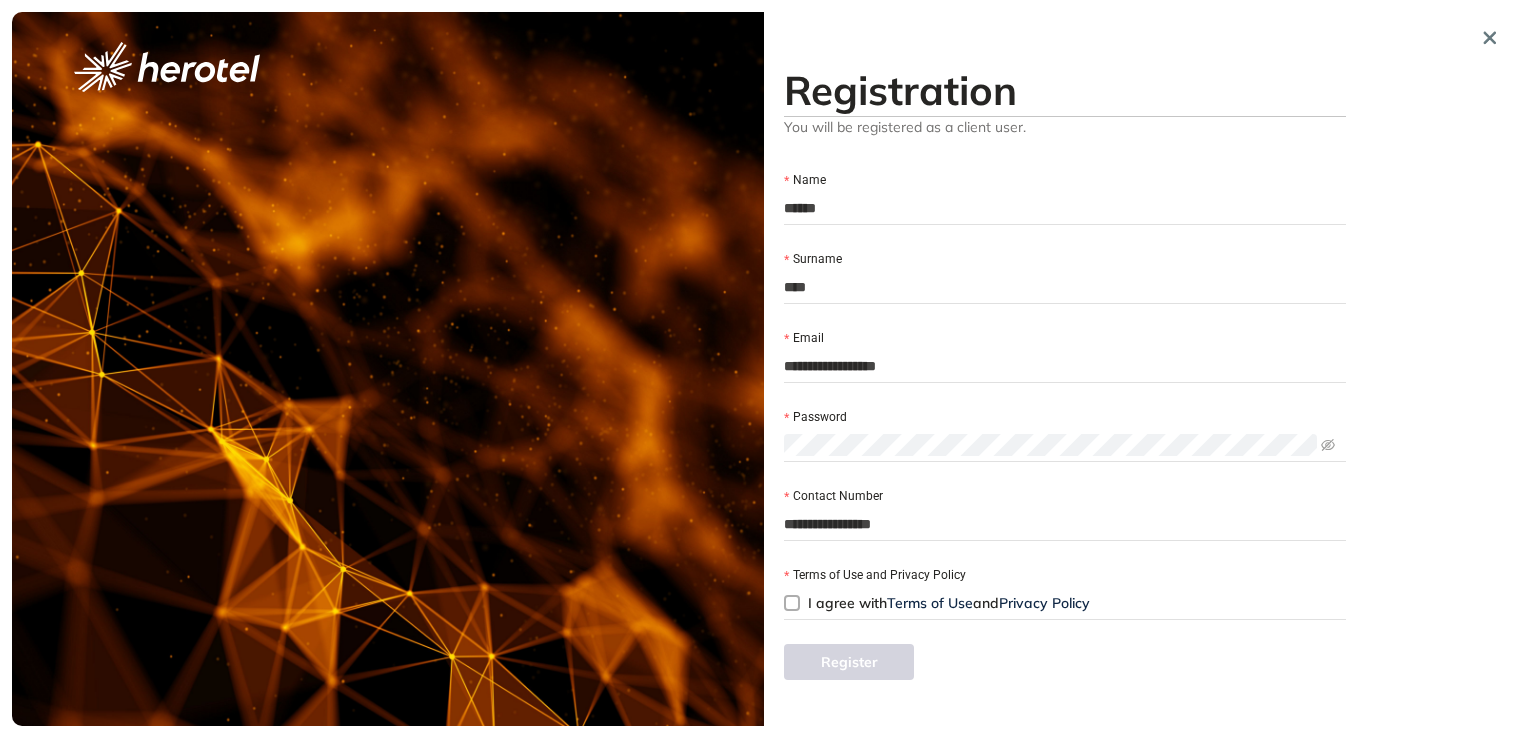 click on "I agree with  Terms of Use  and  Privacy Policy" at bounding box center (949, 603) 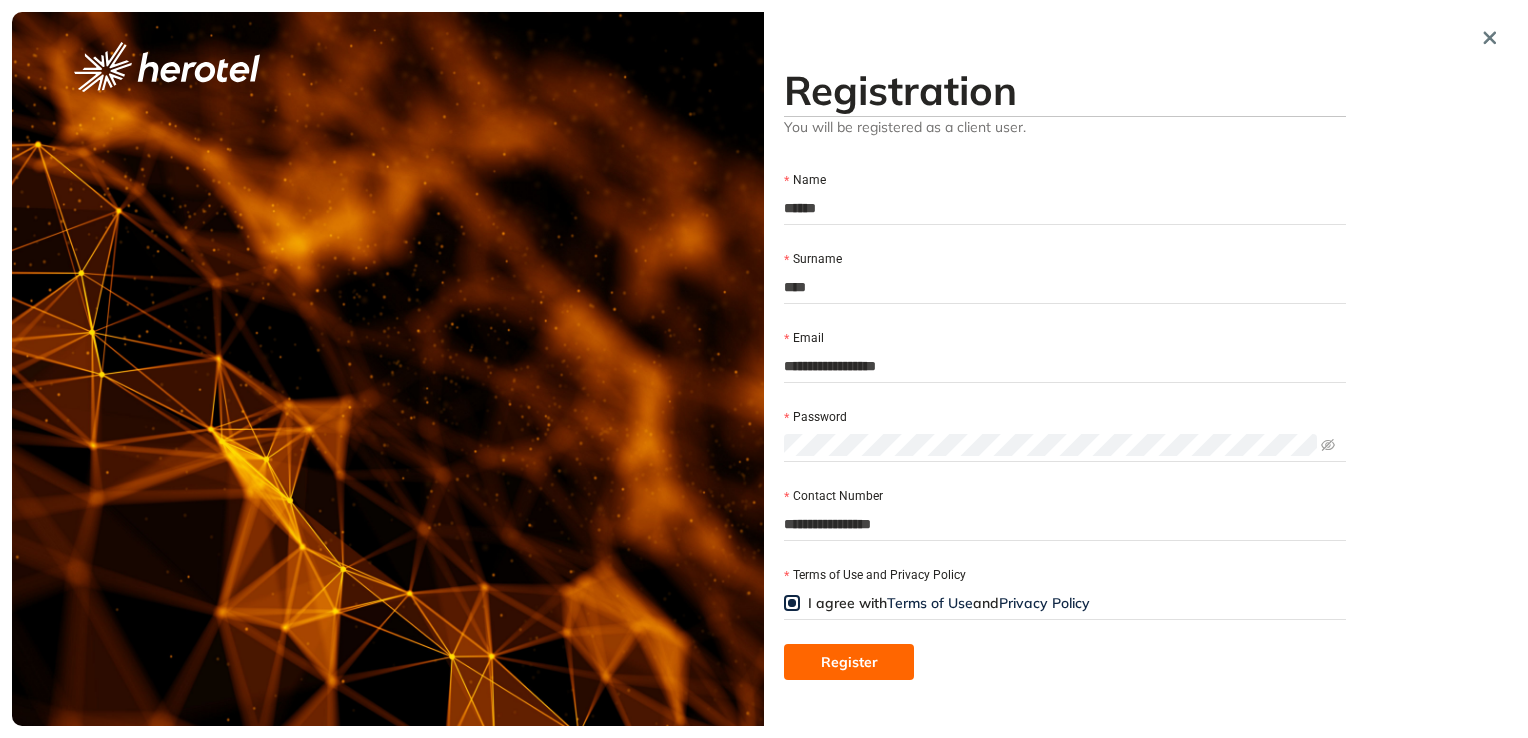 click on "Register" at bounding box center (849, 662) 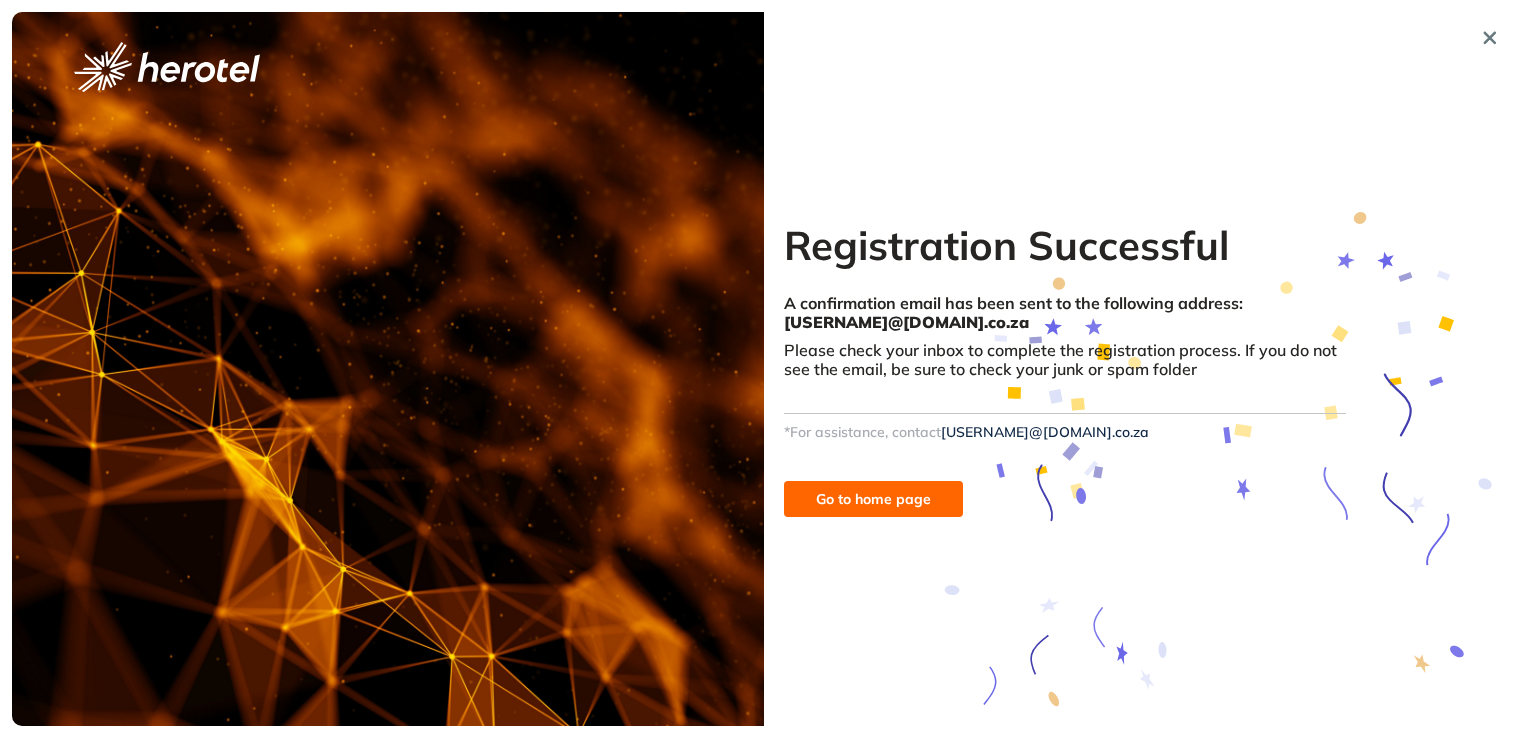 click on "Go to home page" at bounding box center (873, 499) 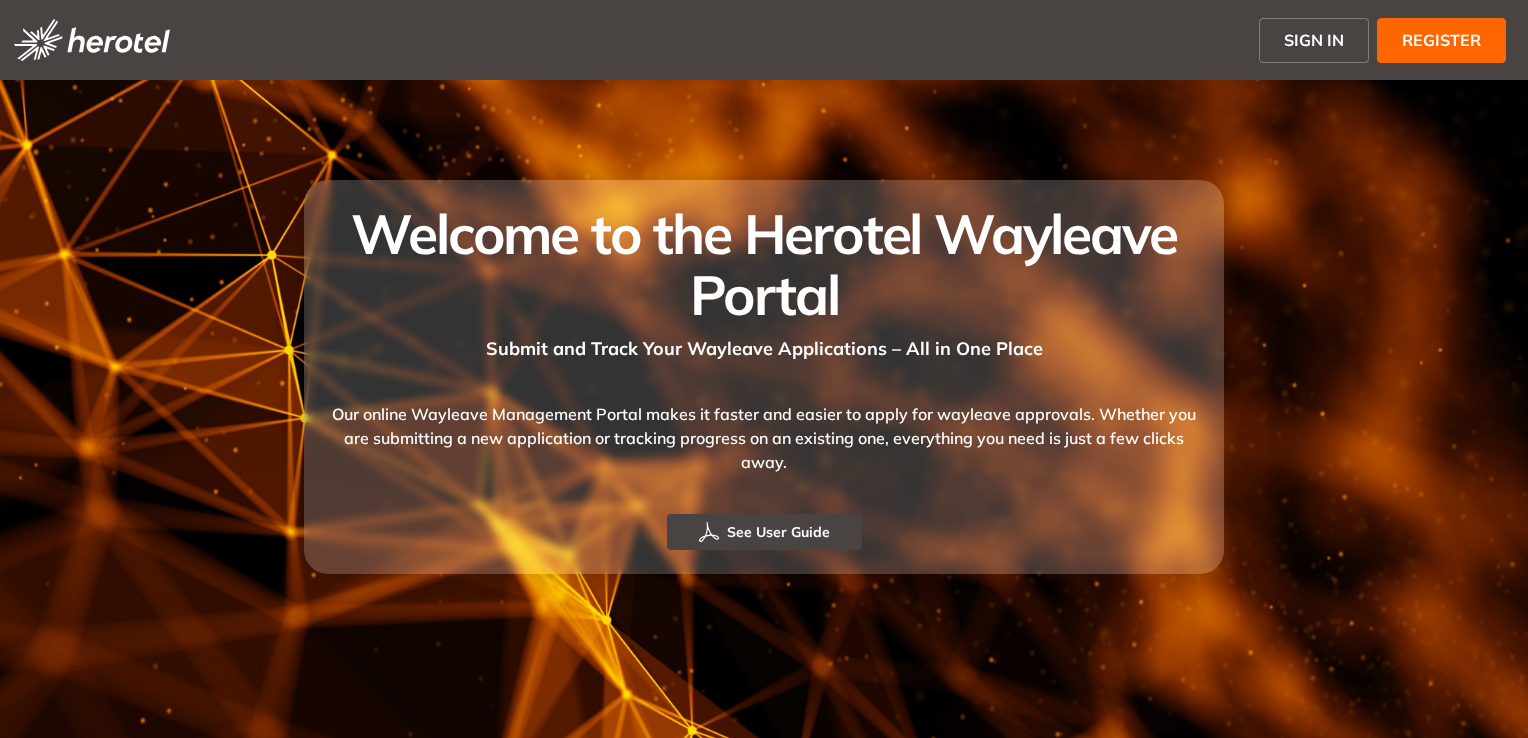click on "SIGN IN" at bounding box center (1314, 40) 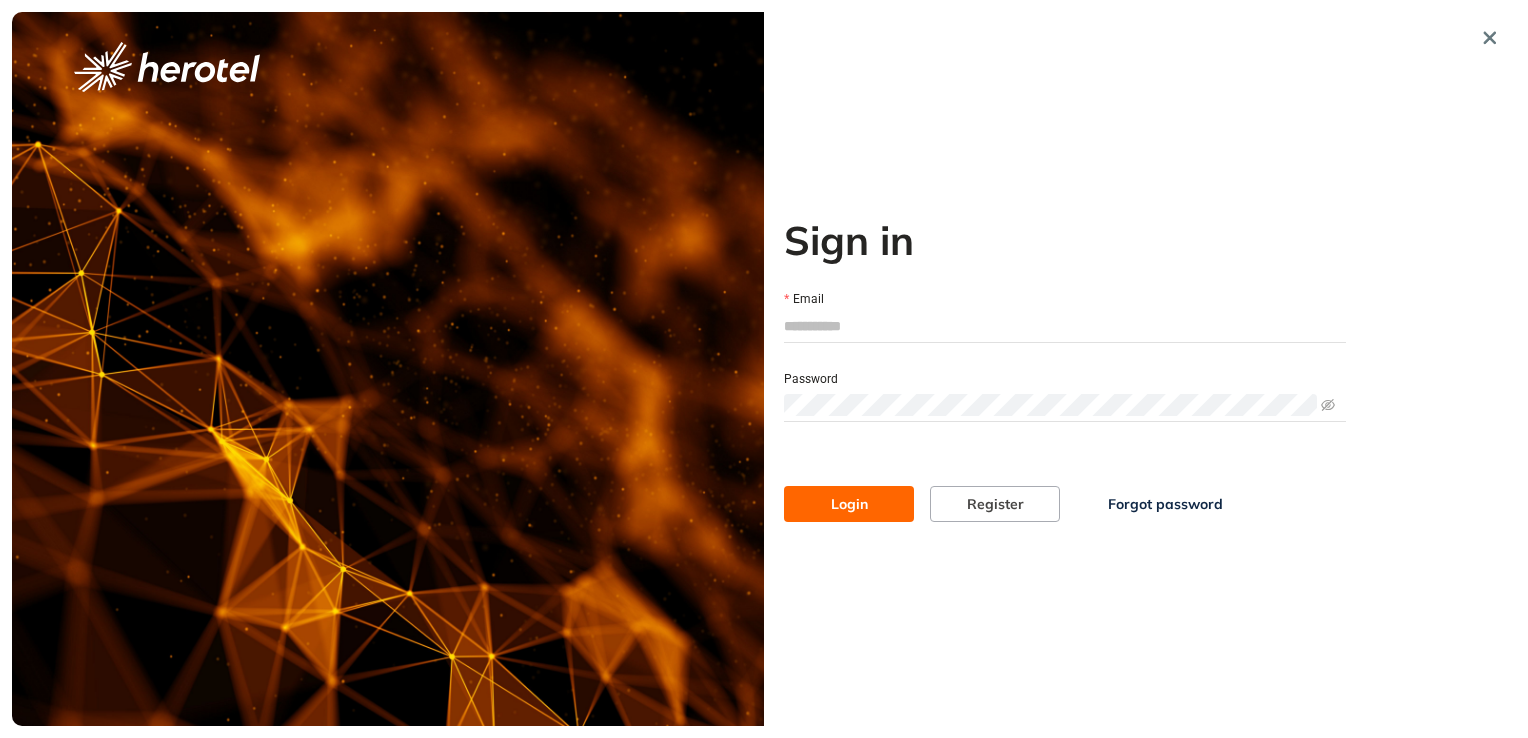 type on "**********" 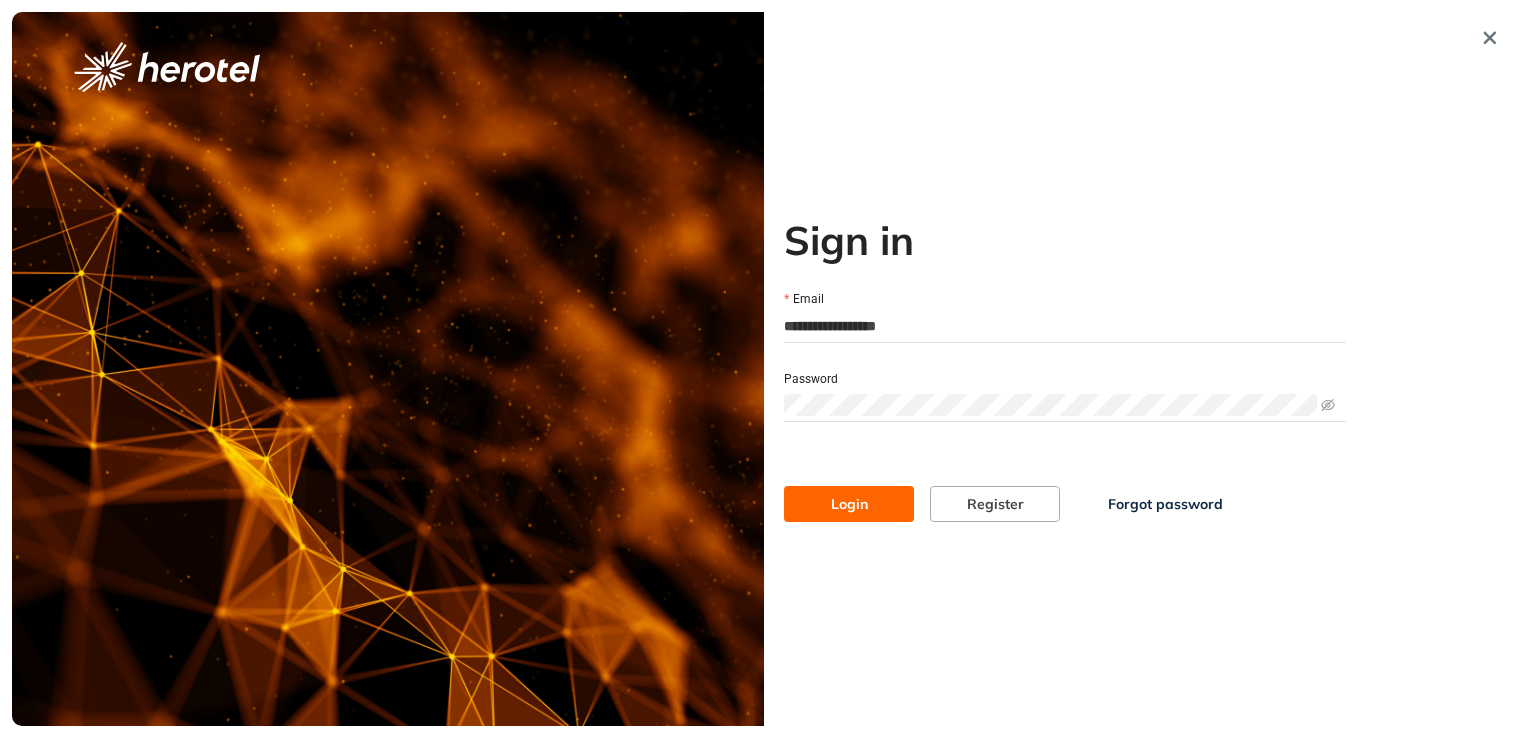 click on "Login" at bounding box center [849, 504] 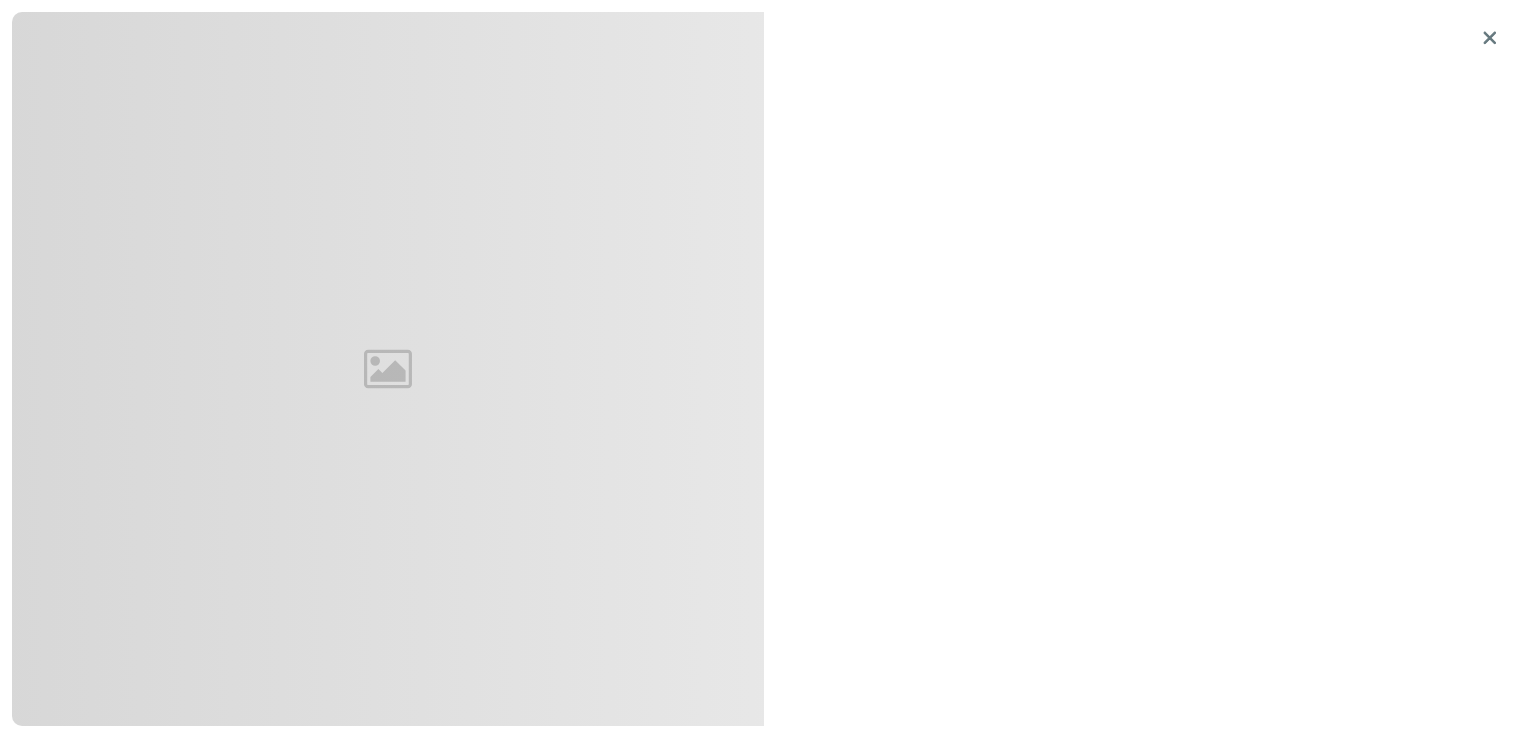 scroll, scrollTop: 0, scrollLeft: 0, axis: both 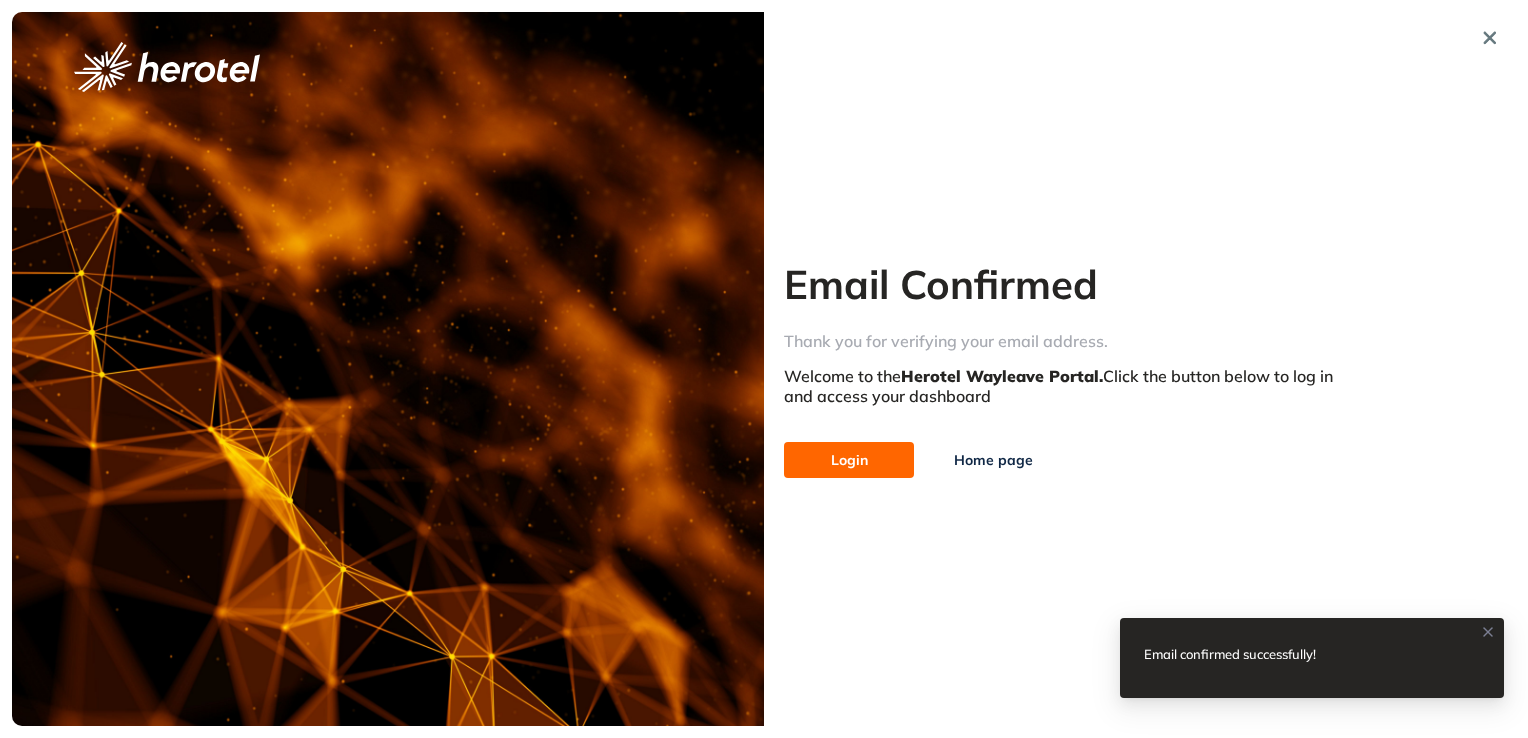 click on "Login" at bounding box center (849, 460) 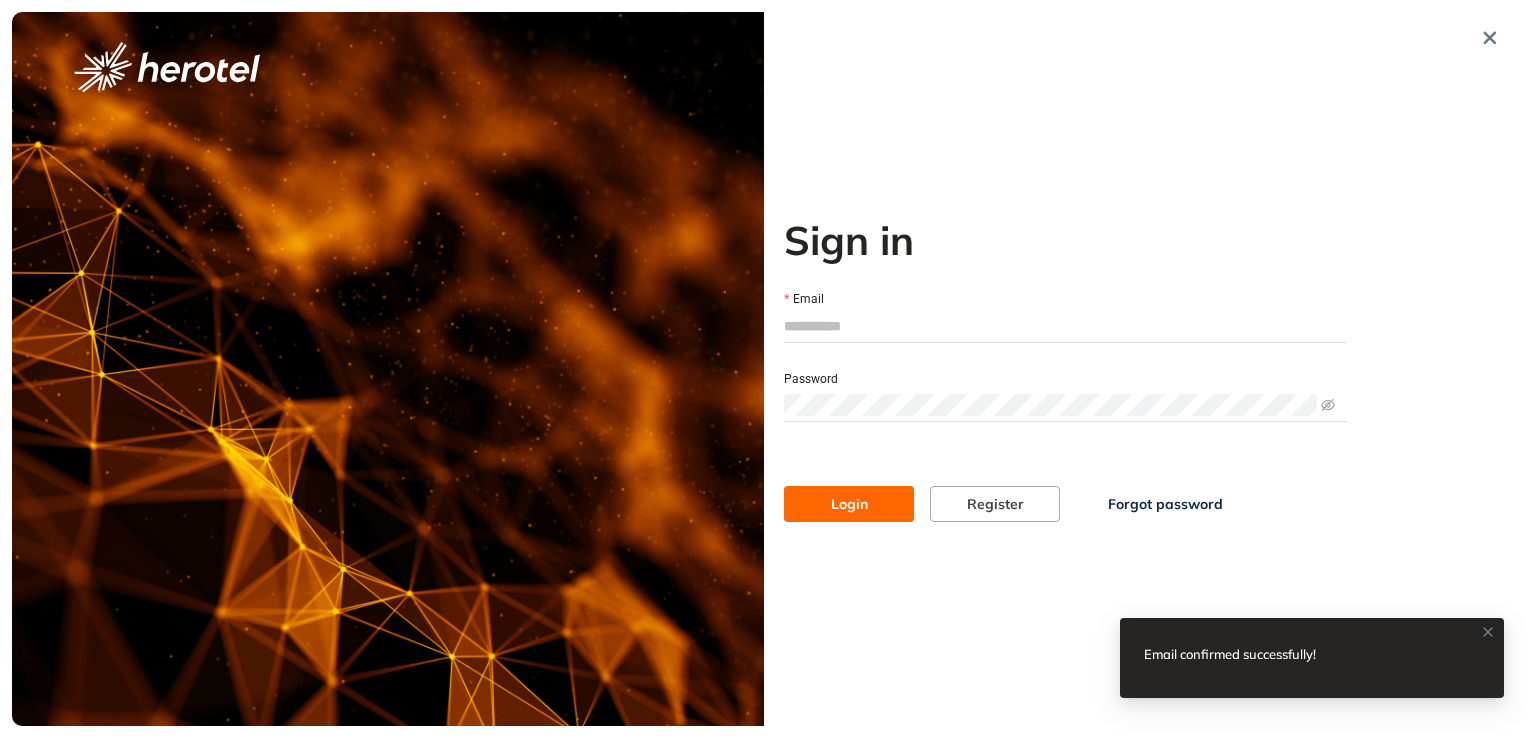 type on "**********" 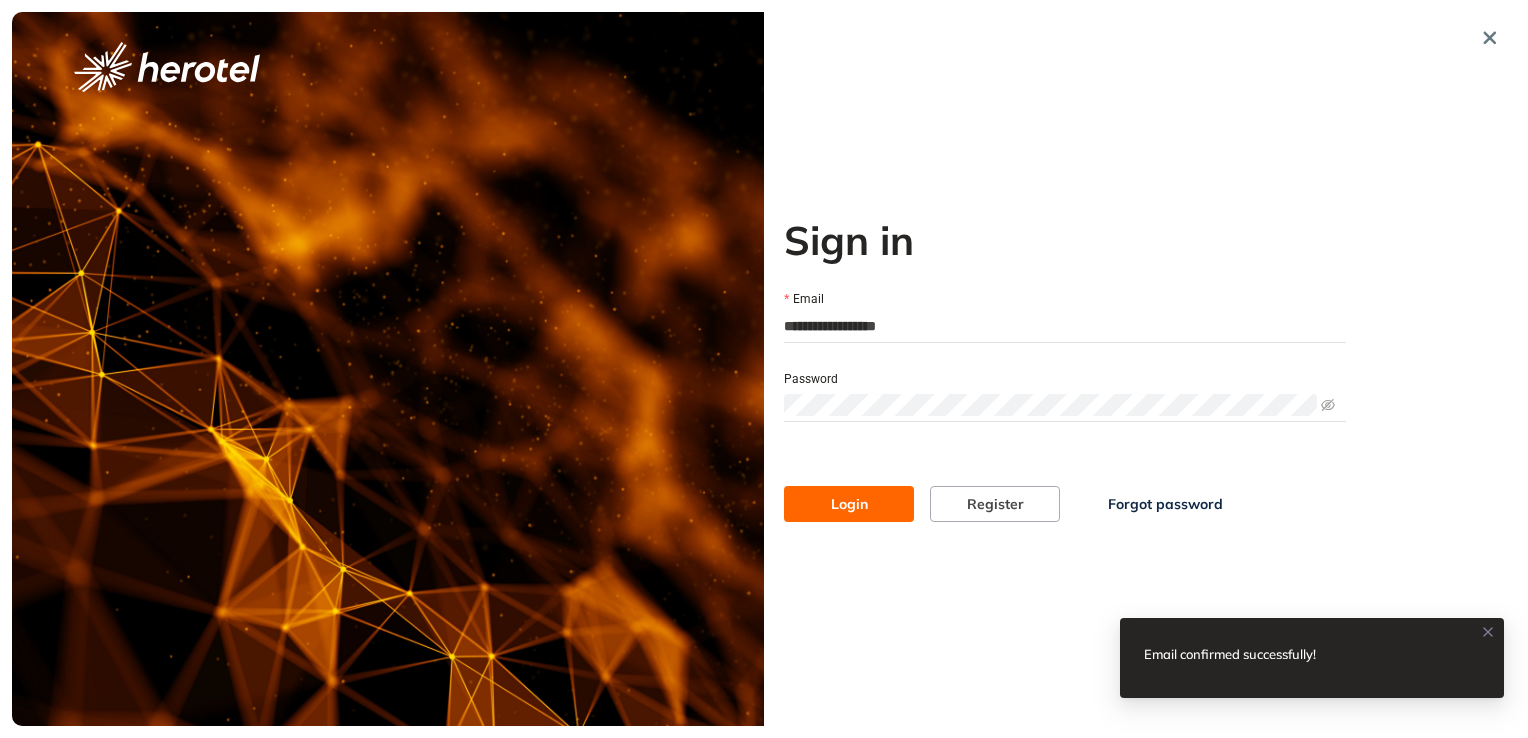 click on "Login" at bounding box center (849, 504) 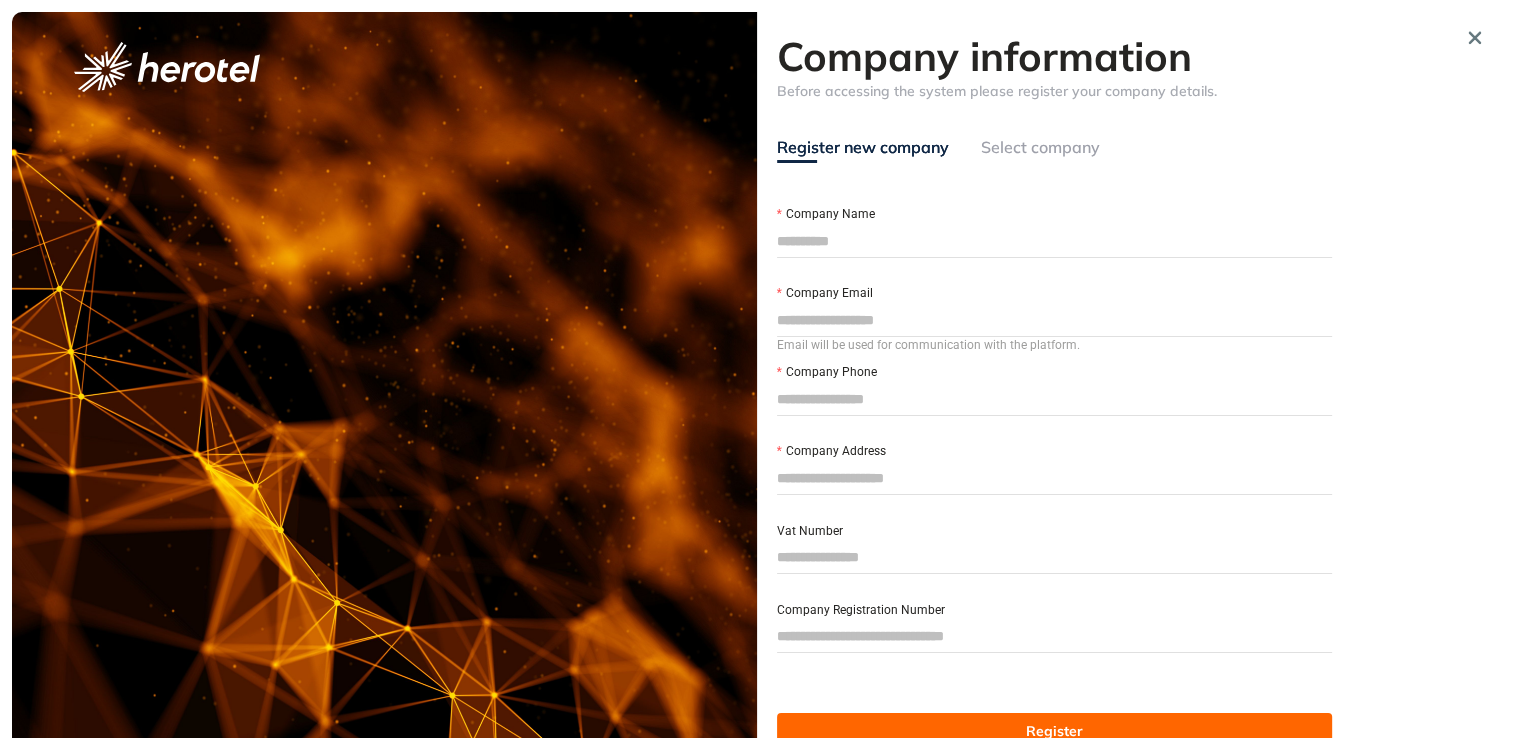click on "Company Name" at bounding box center [1055, 241] 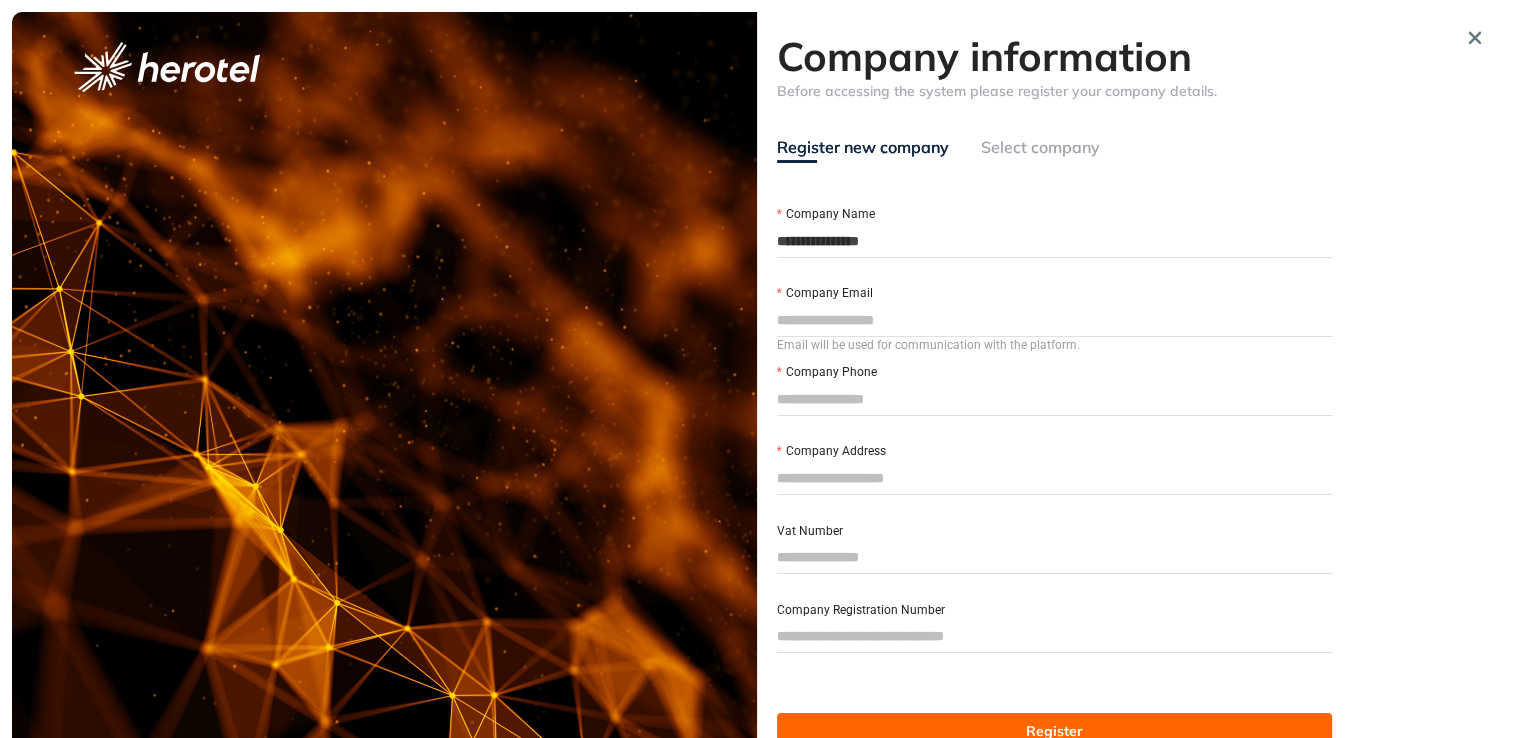type on "**********" 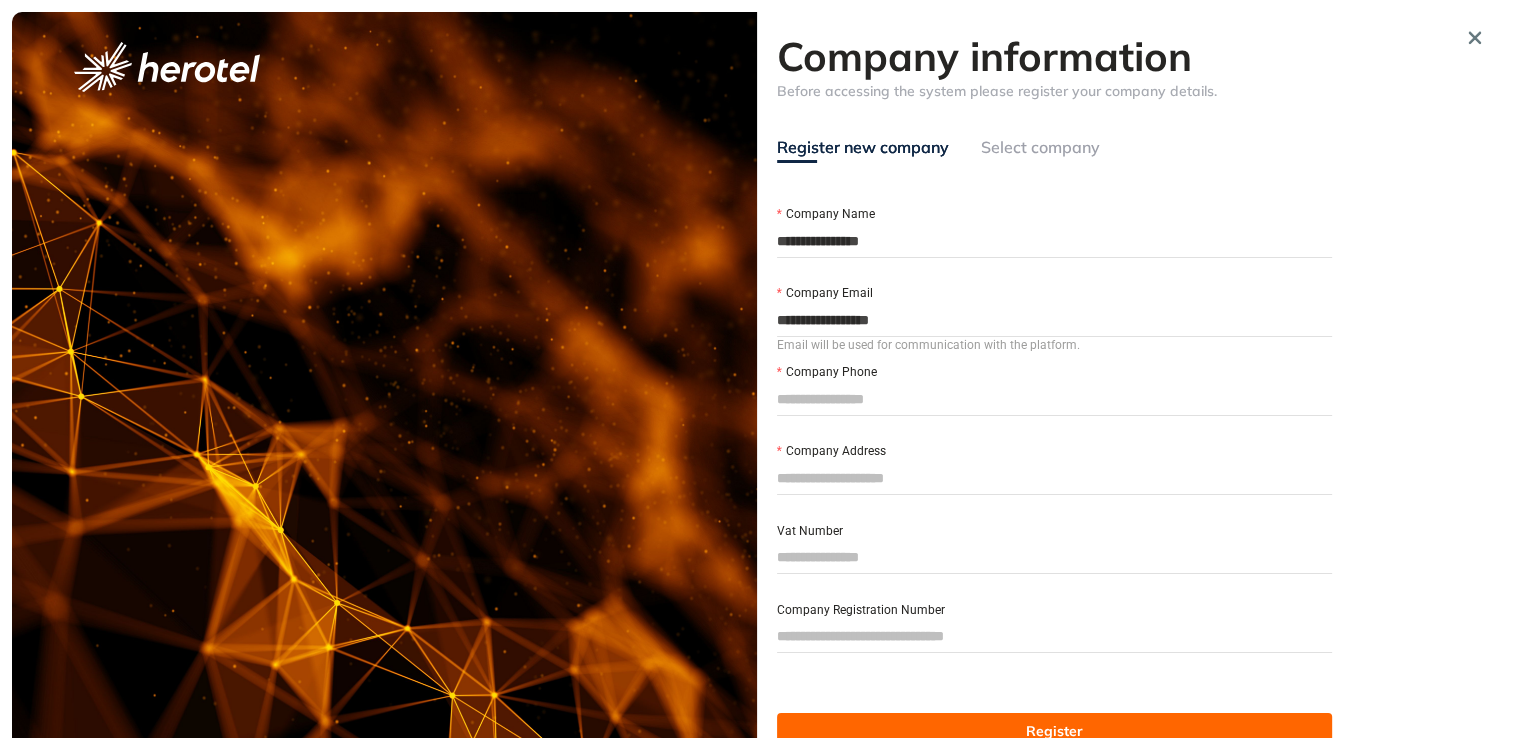 type on "**********" 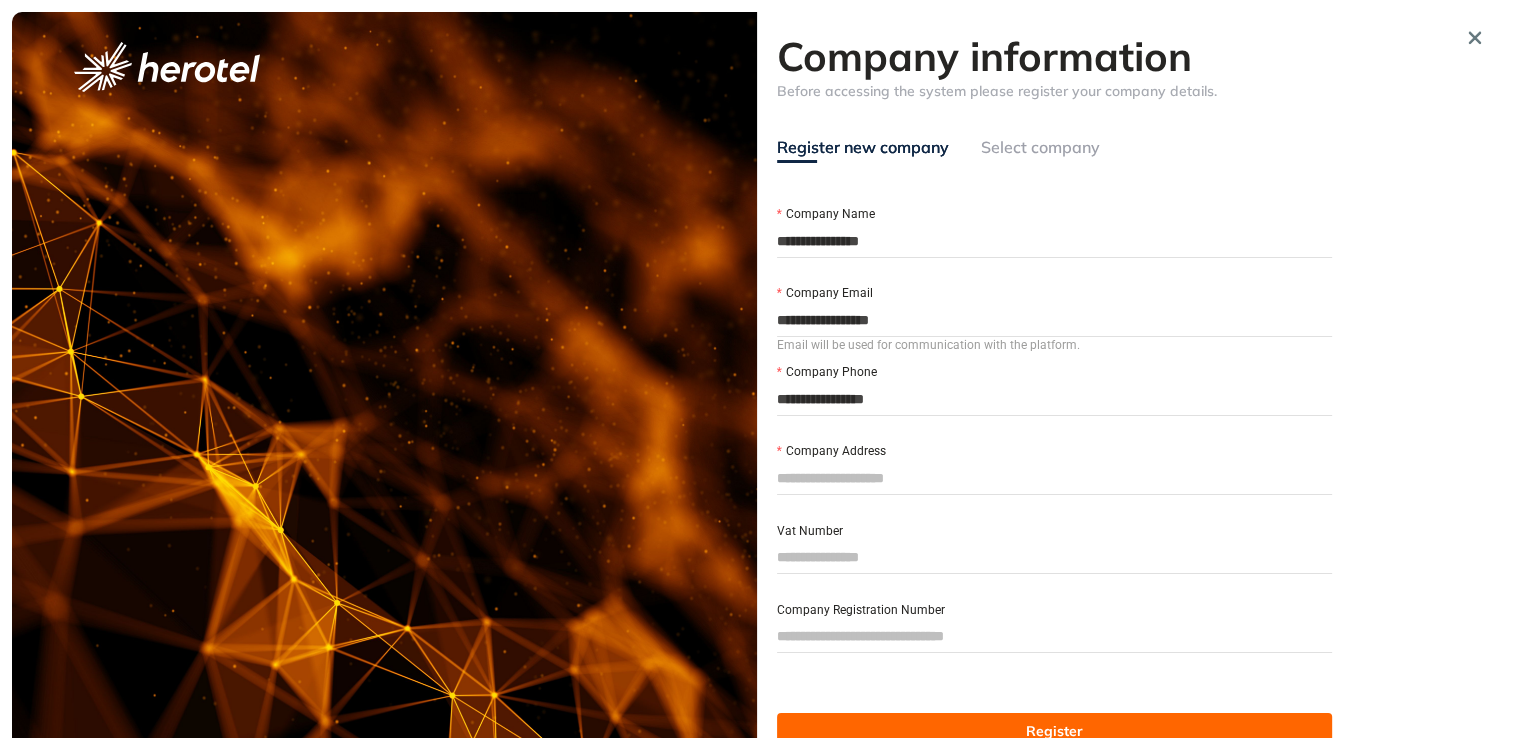 type on "**********" 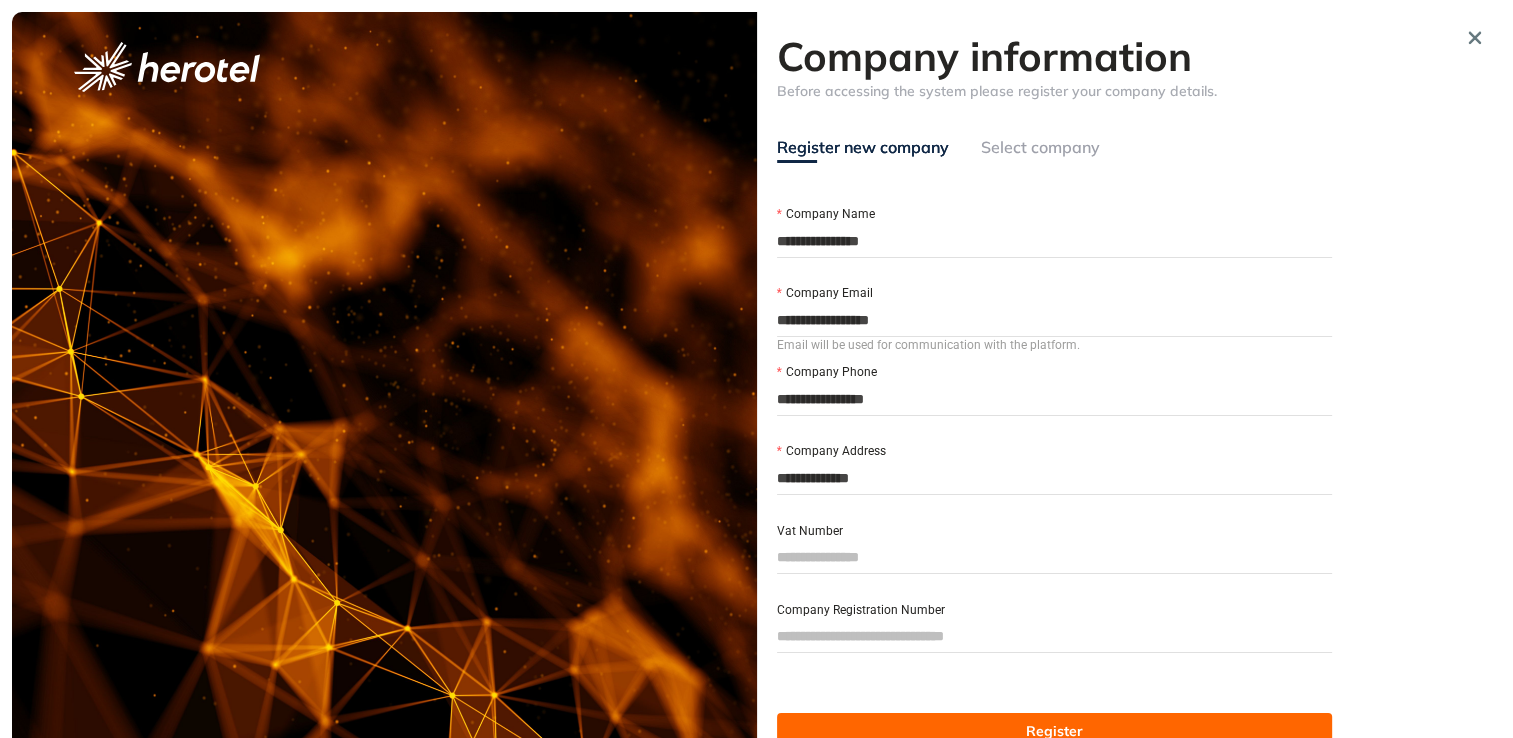 drag, startPoint x: 897, startPoint y: 491, endPoint x: 734, endPoint y: 477, distance: 163.60013 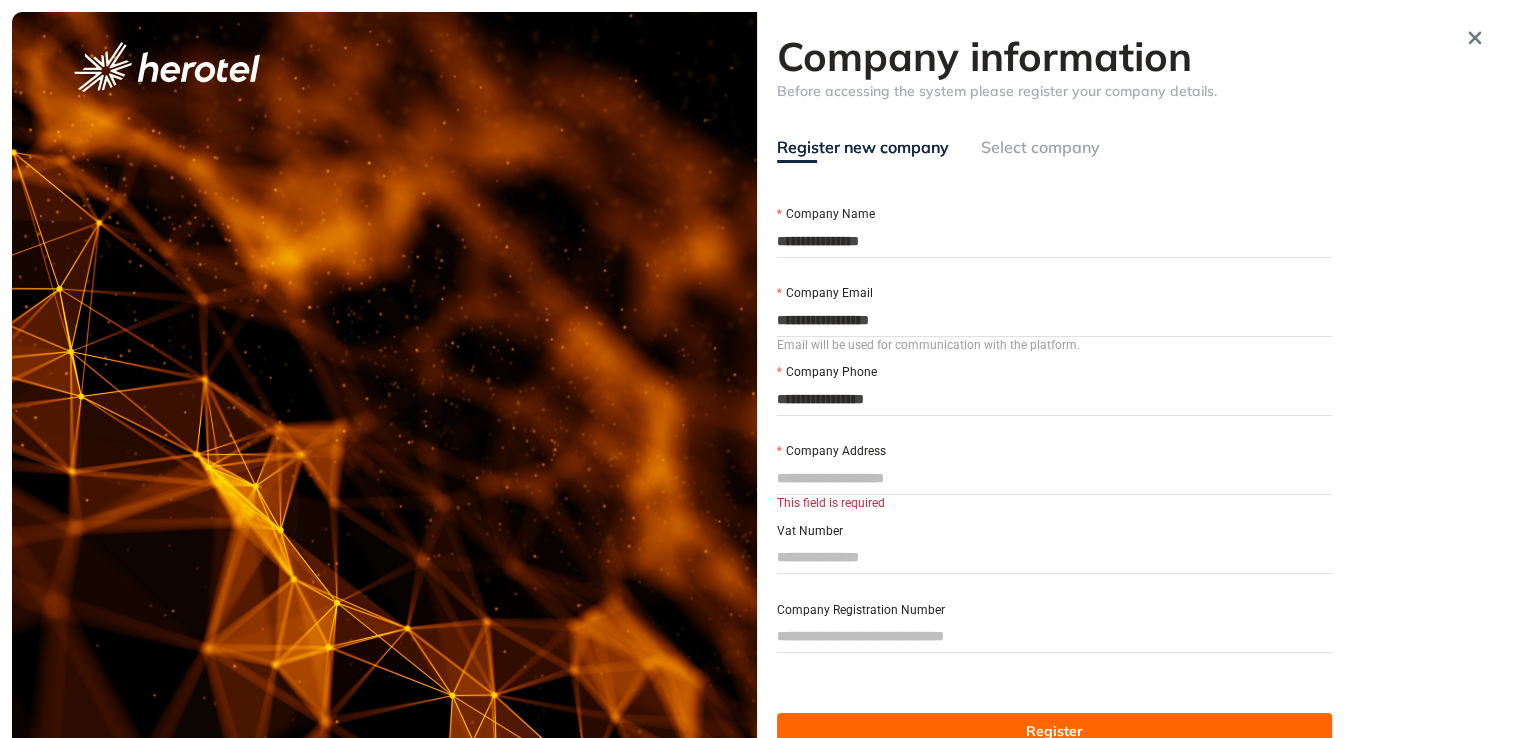 click on "Company Address" at bounding box center [1055, 478] 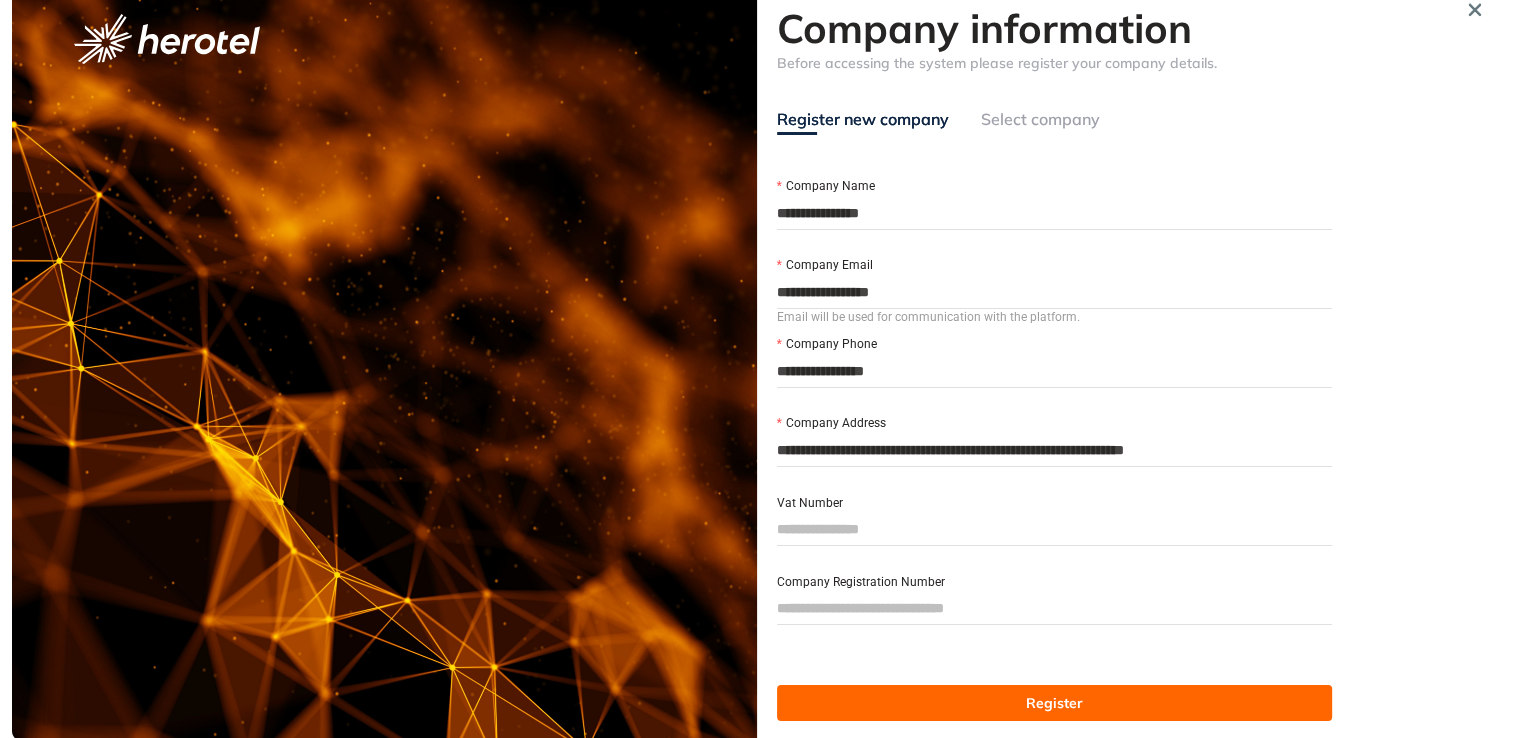 scroll, scrollTop: 41, scrollLeft: 0, axis: vertical 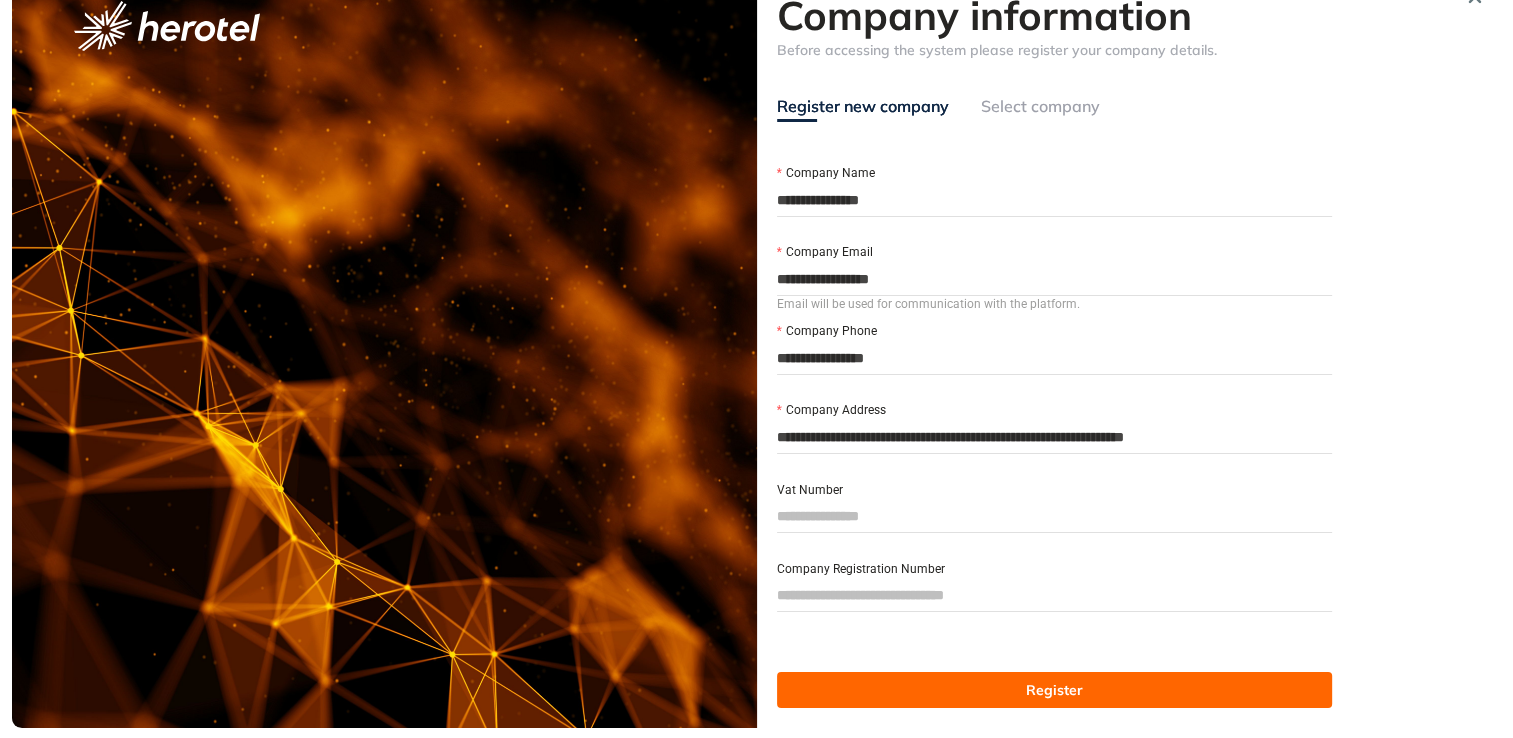 type on "**********" 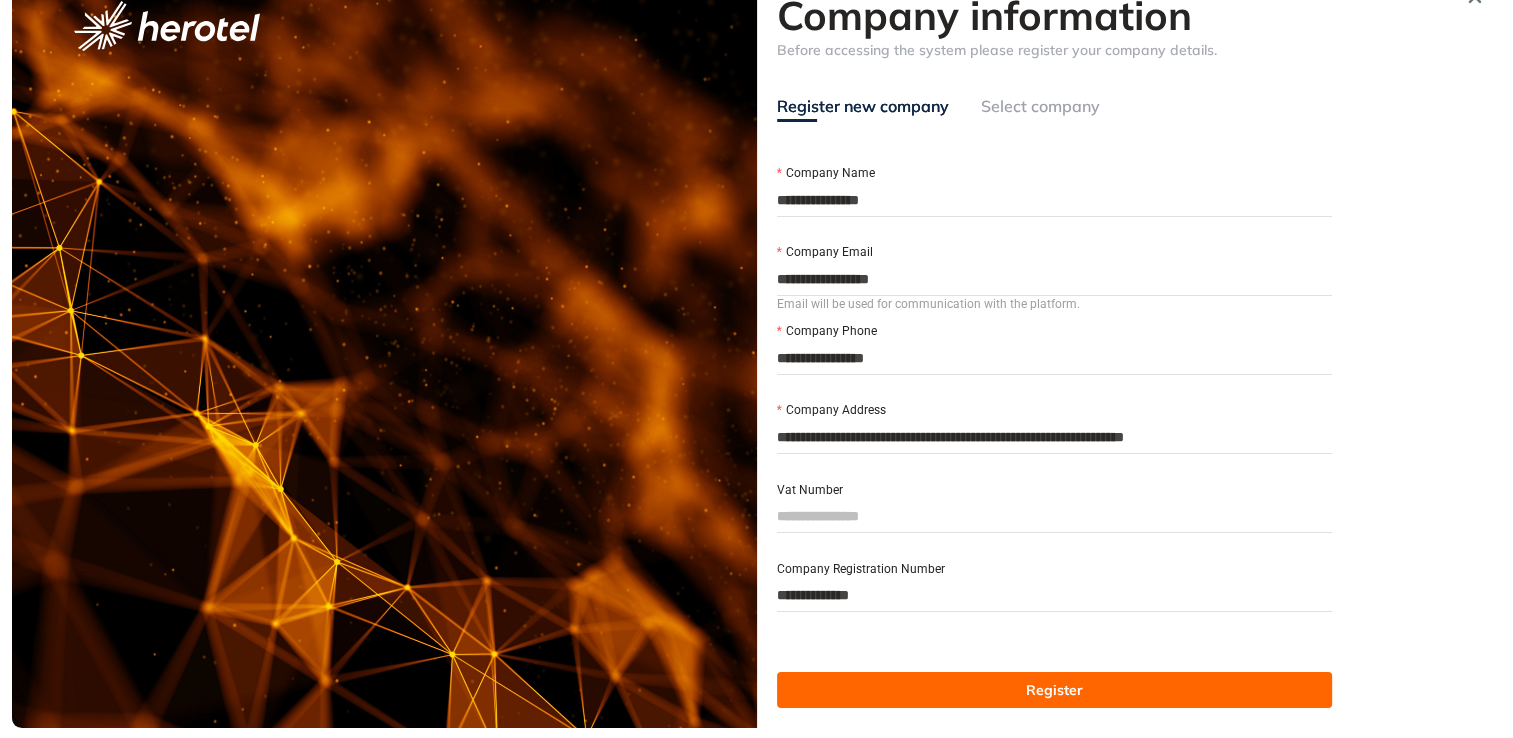 type on "**********" 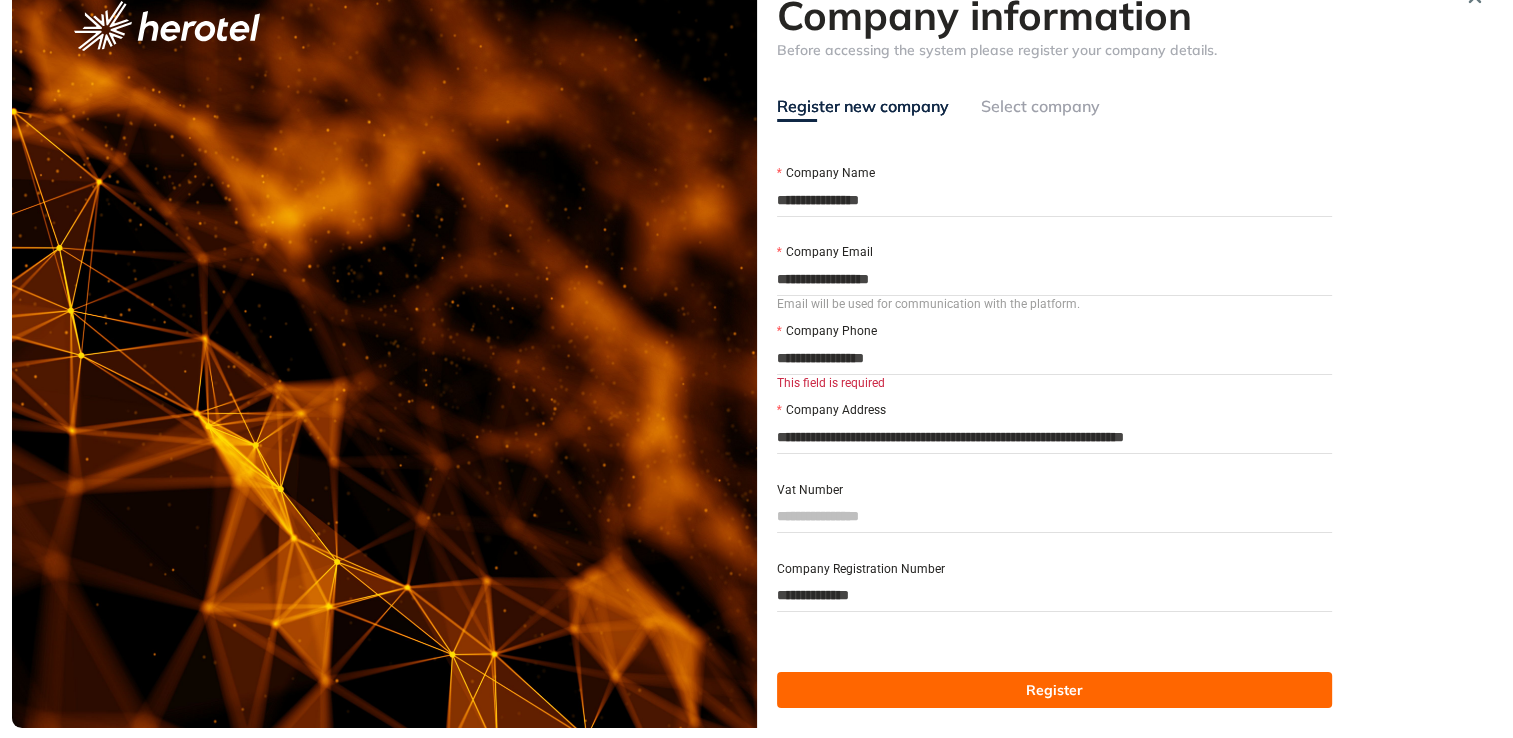 click on "**********" at bounding box center (1055, 358) 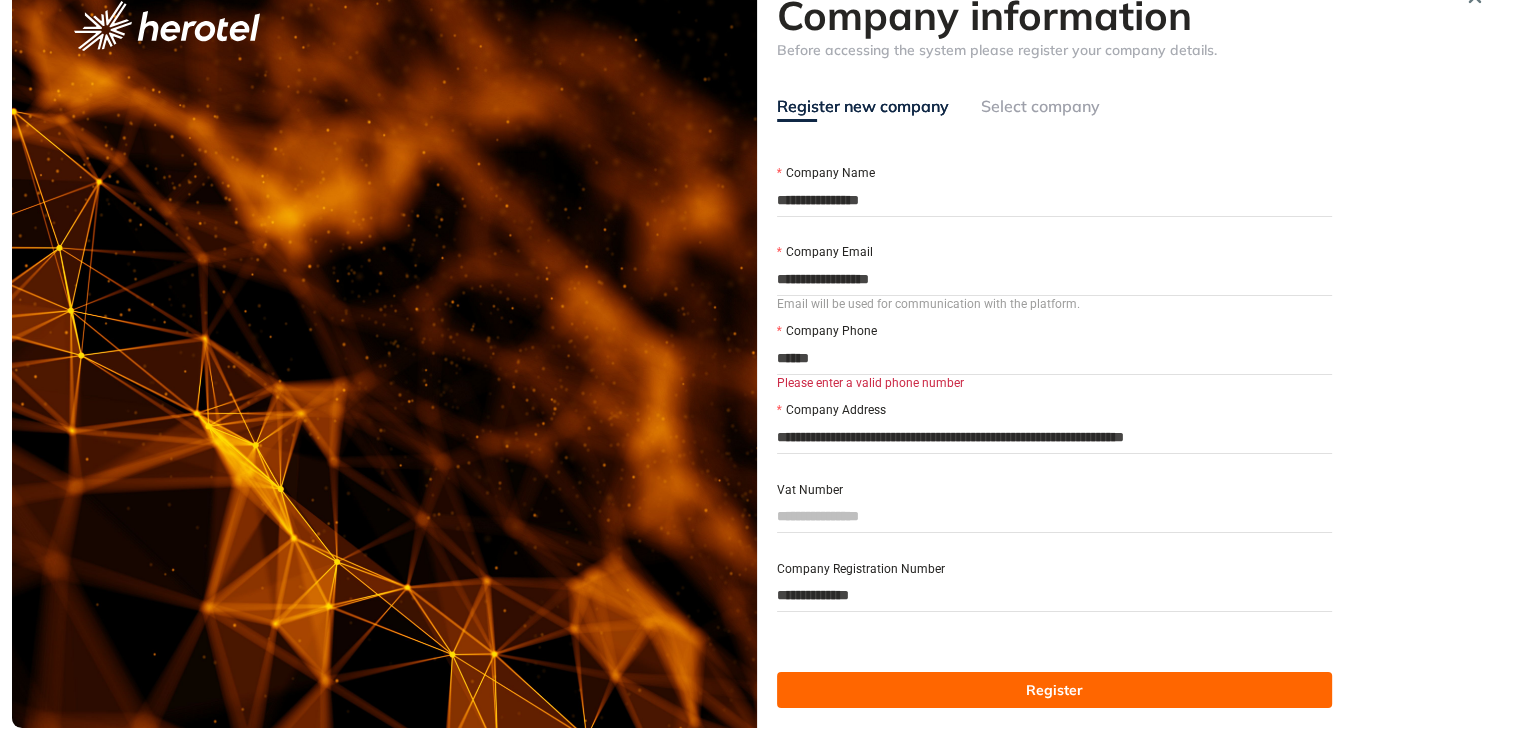 type on "*****" 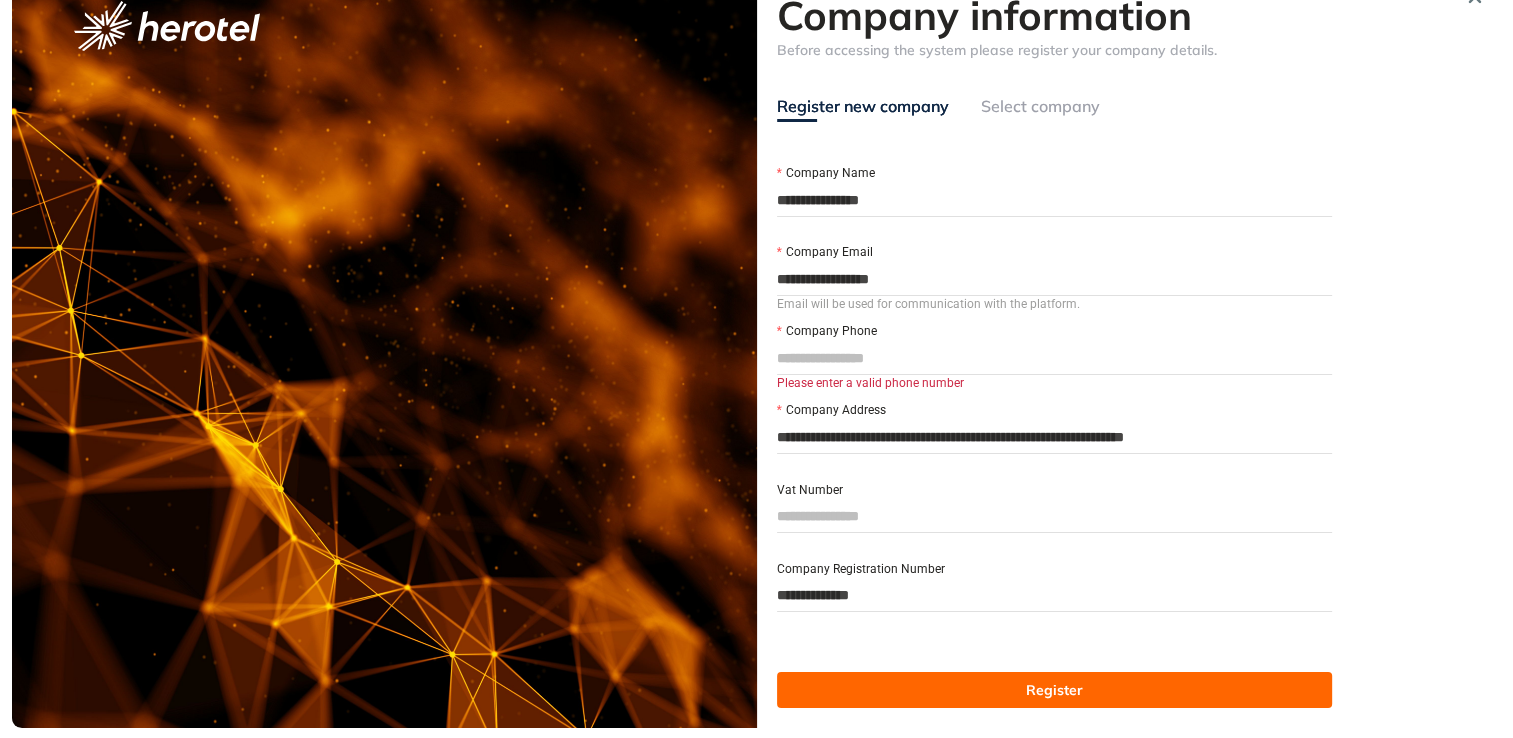 click on "Company Phone" at bounding box center [1055, 358] 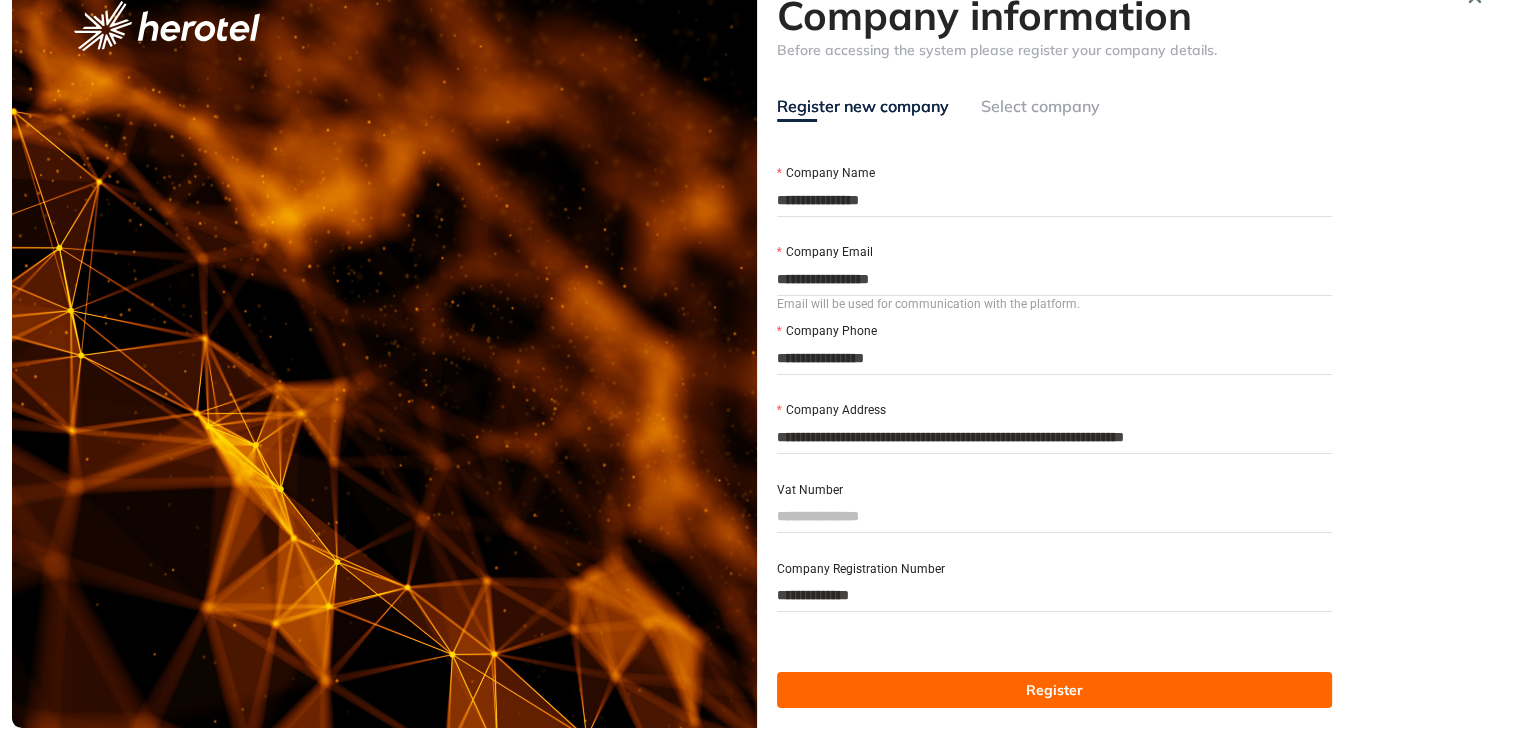 type on "**********" 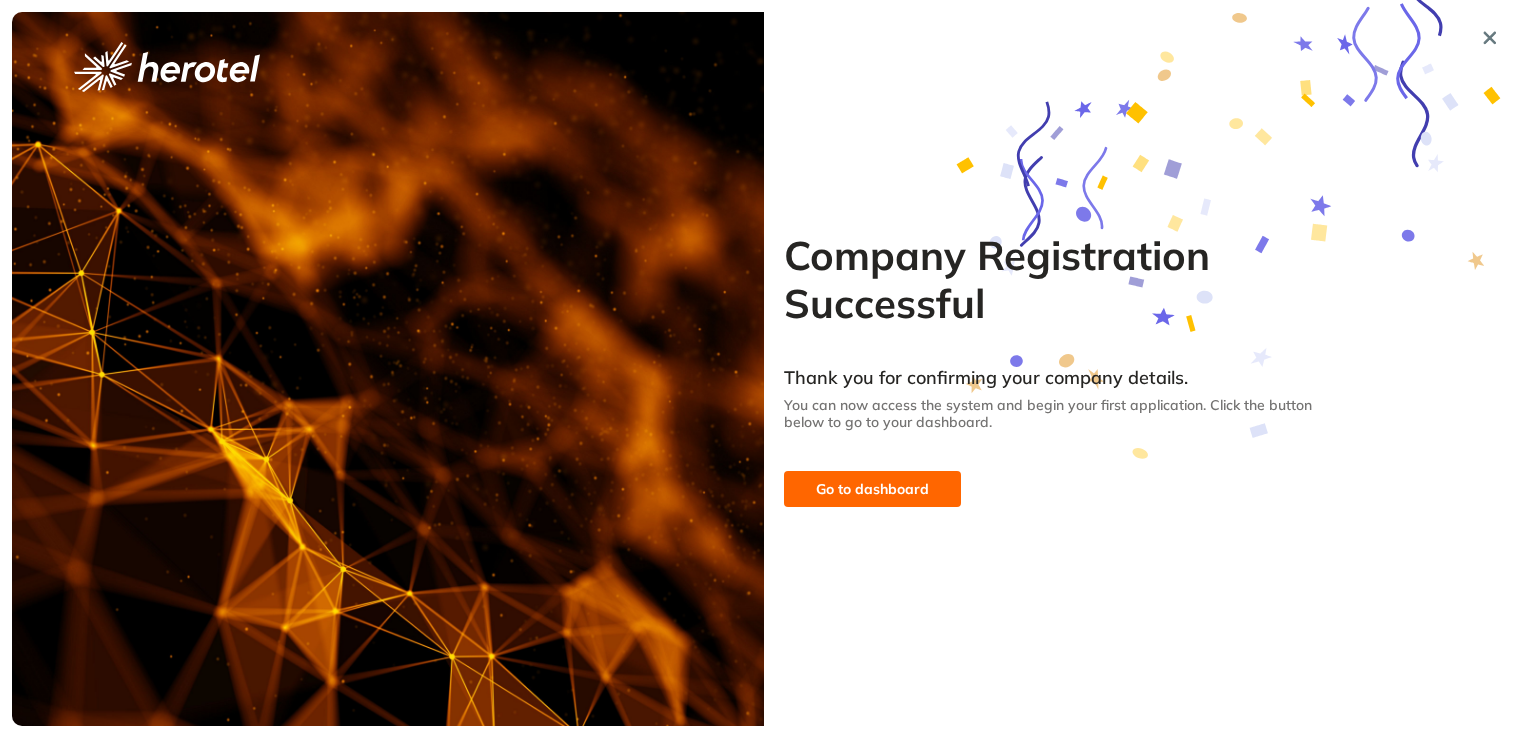 click on "Go to dashboard" at bounding box center [872, 489] 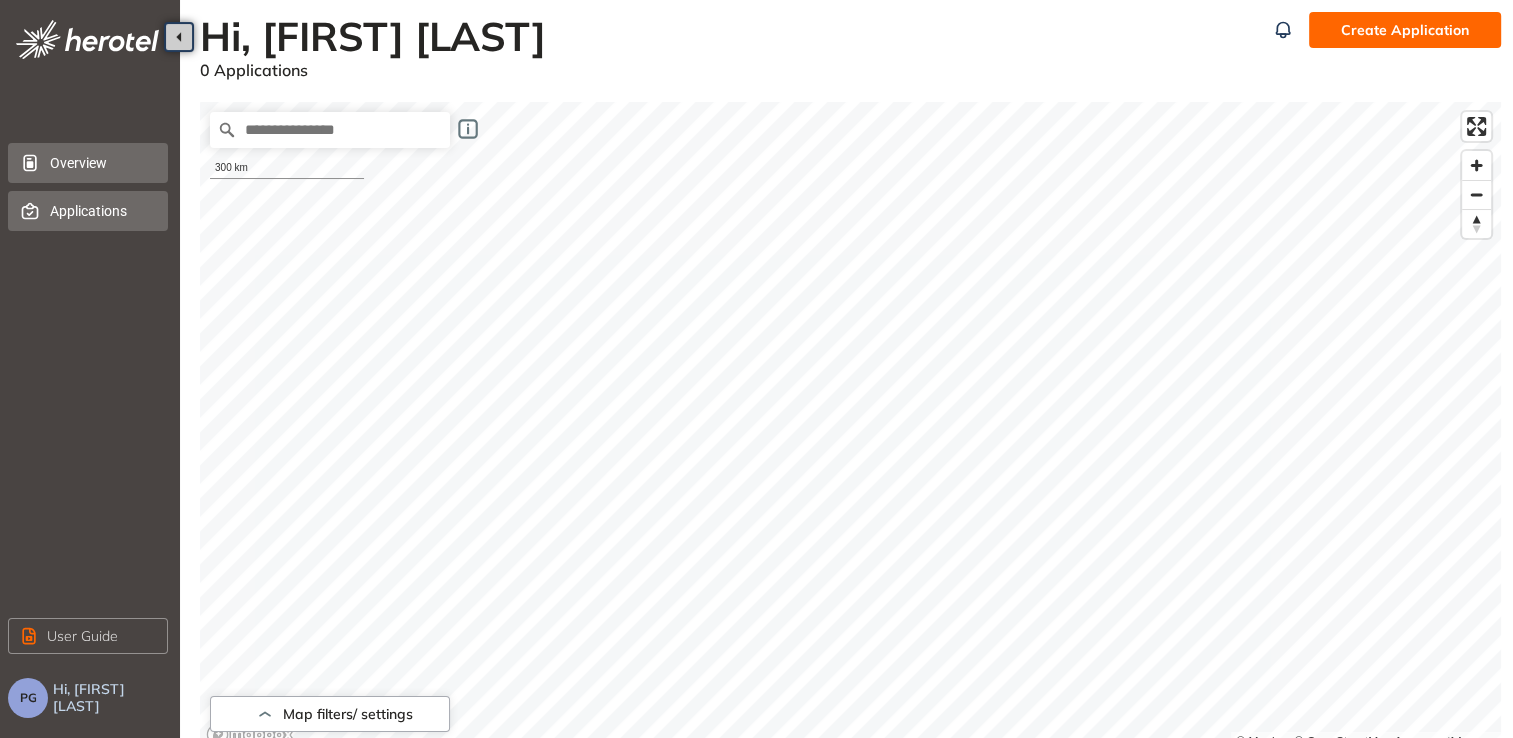 click on "Applications" at bounding box center (101, 211) 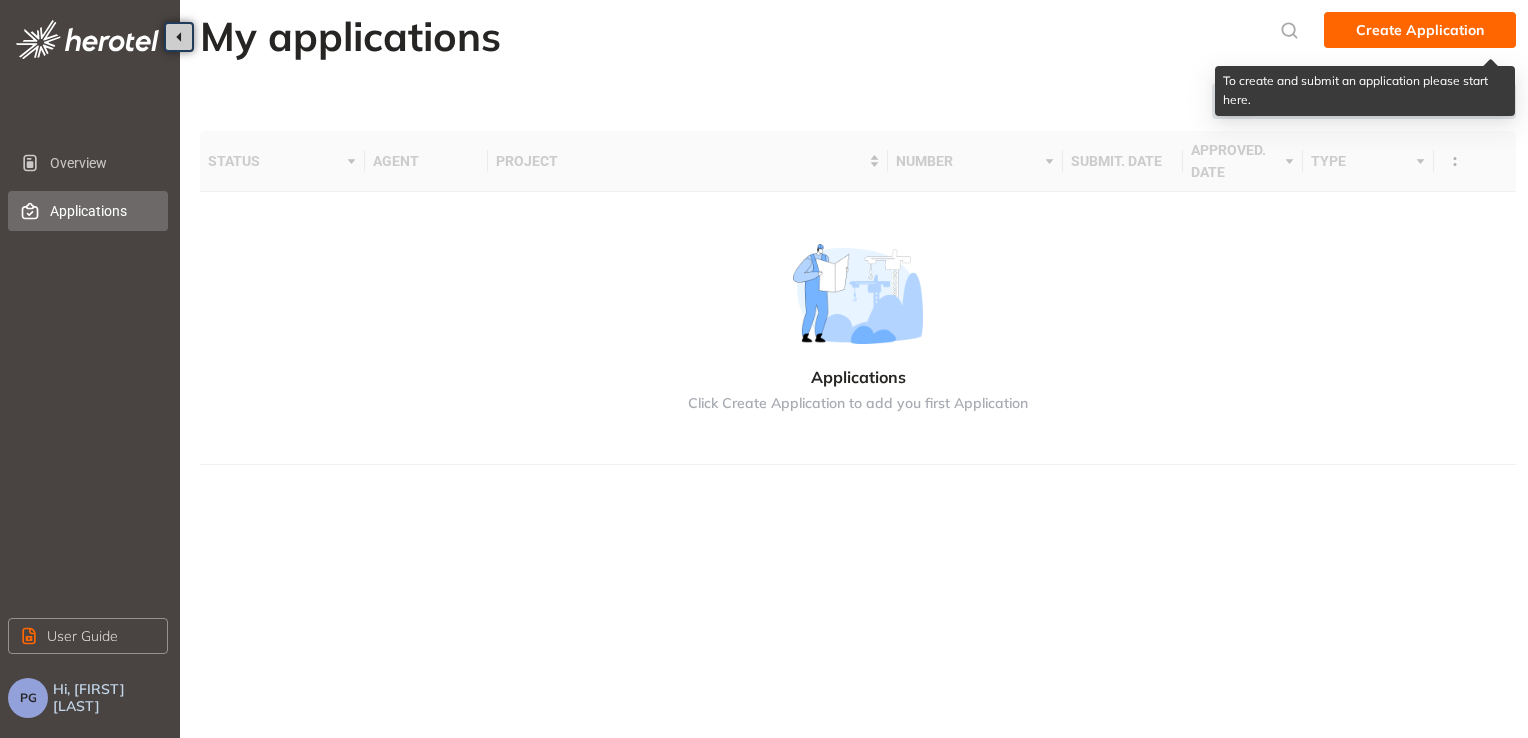click on "Create Application" at bounding box center (1420, 30) 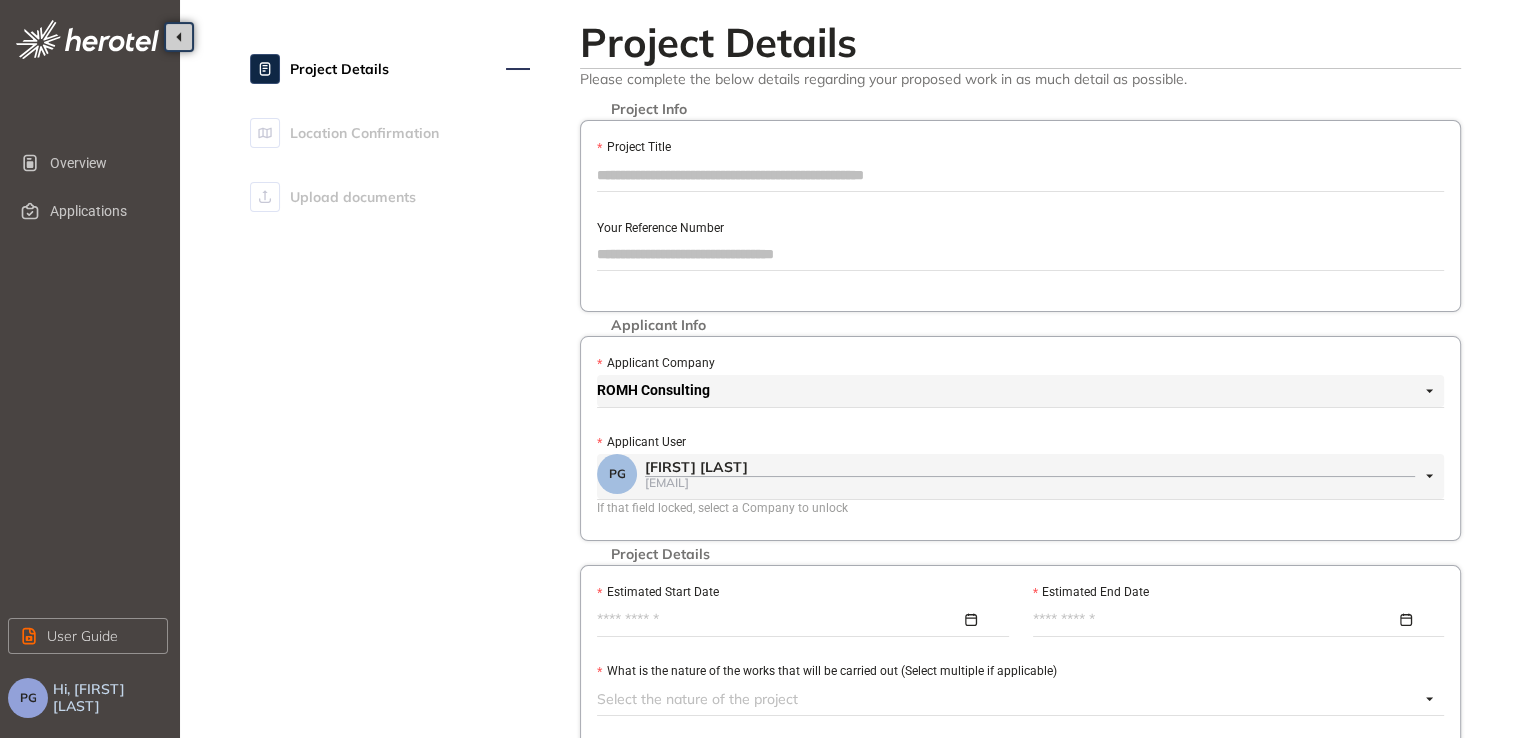 scroll, scrollTop: 0, scrollLeft: 0, axis: both 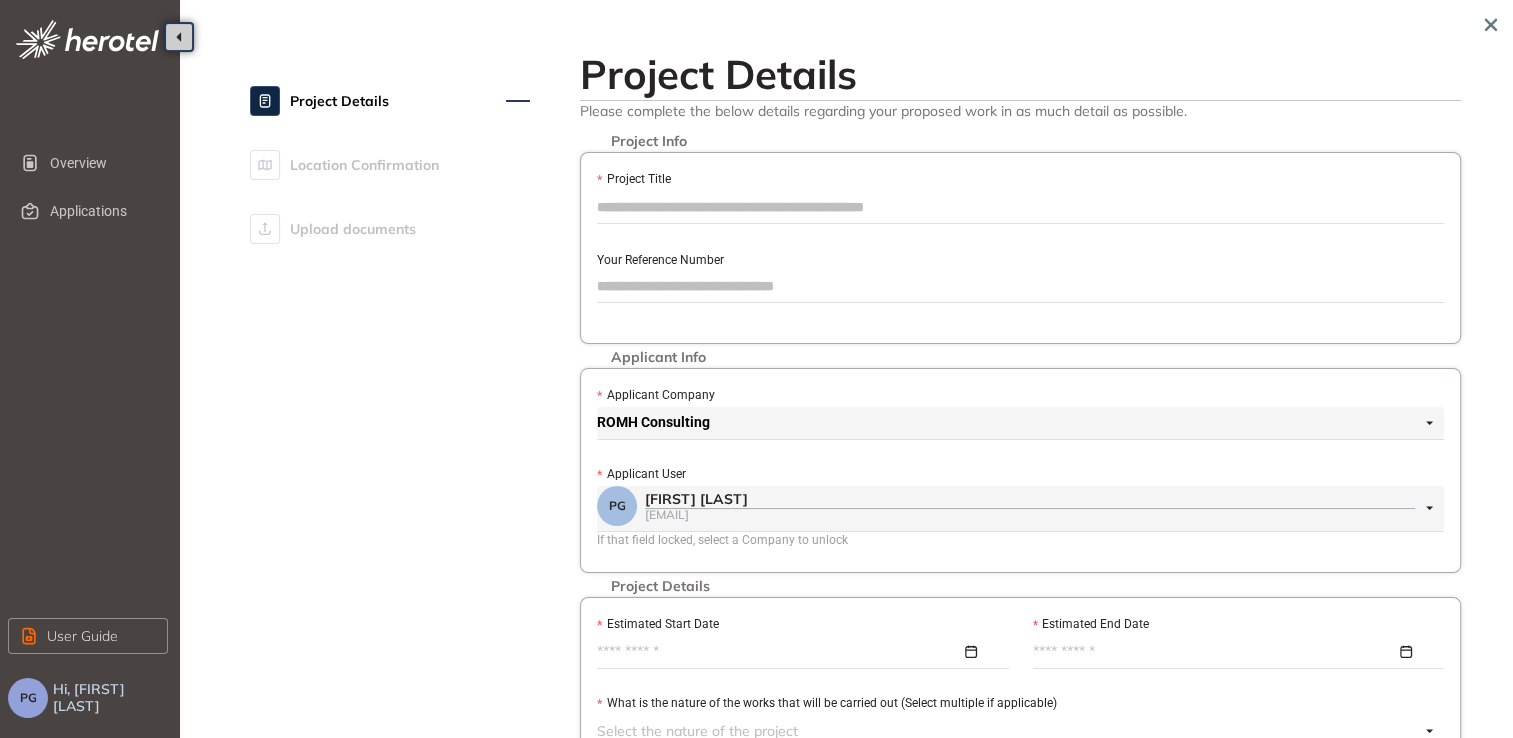 click on "Project Title" at bounding box center (1020, 207) 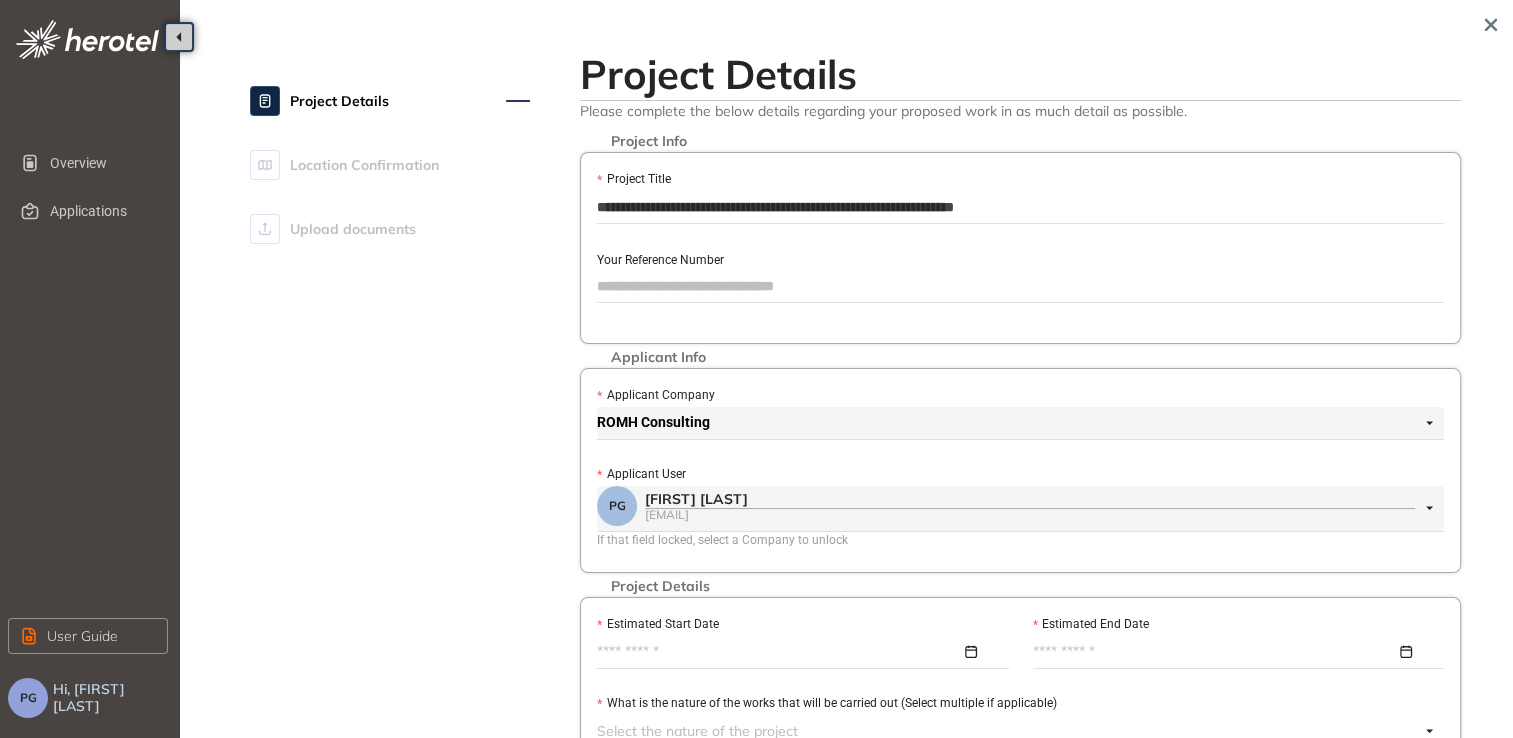 drag, startPoint x: 818, startPoint y: 204, endPoint x: 544, endPoint y: 208, distance: 274.0292 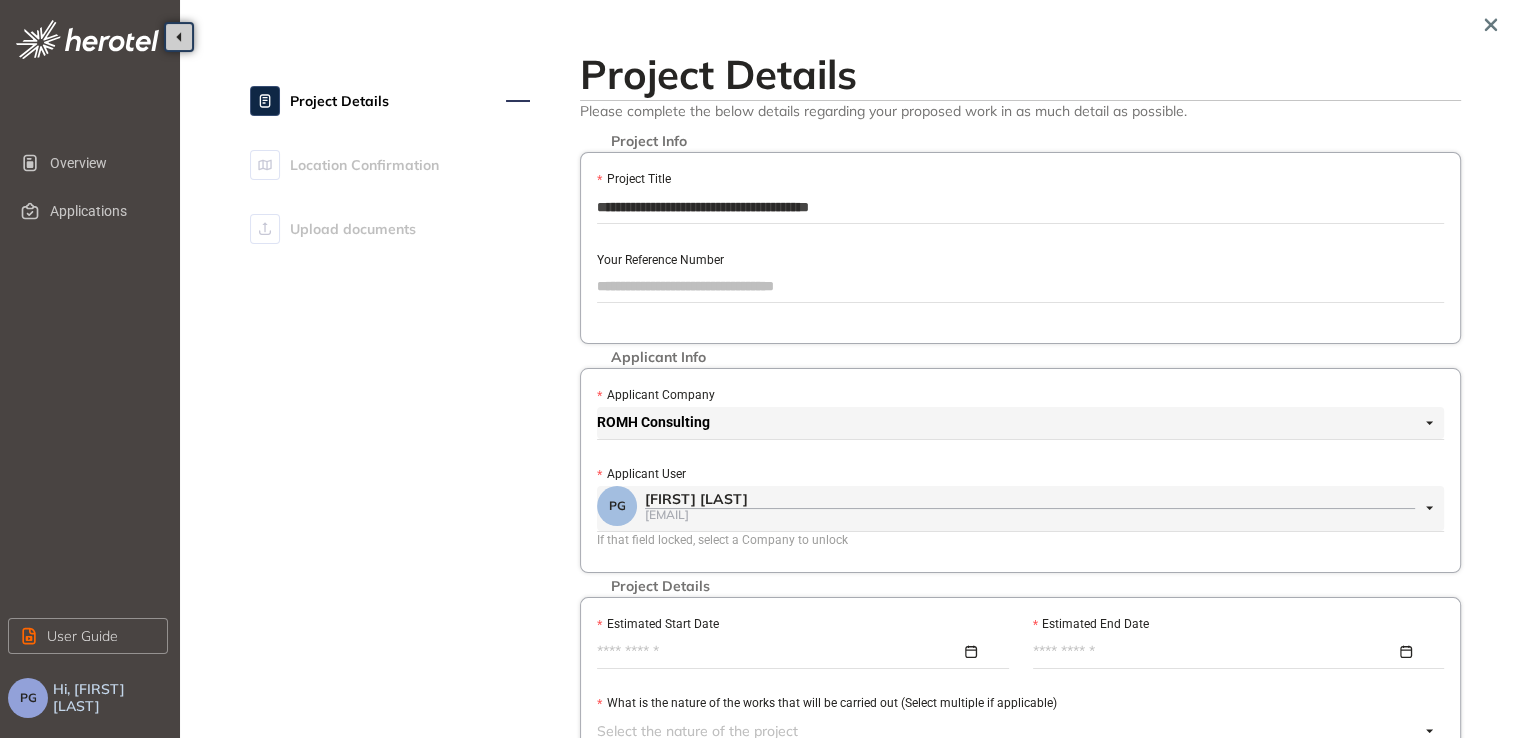 type on "**********" 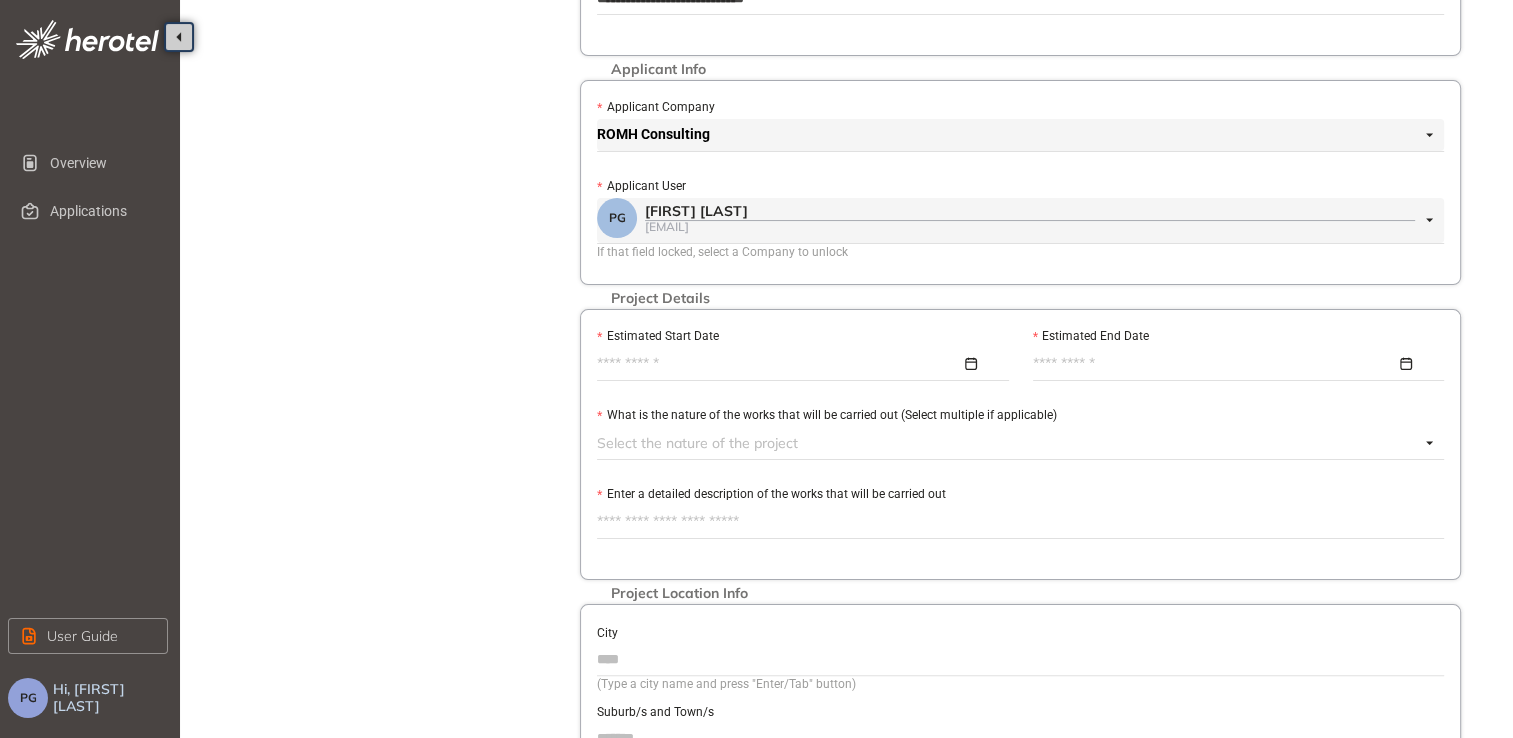 scroll, scrollTop: 340, scrollLeft: 0, axis: vertical 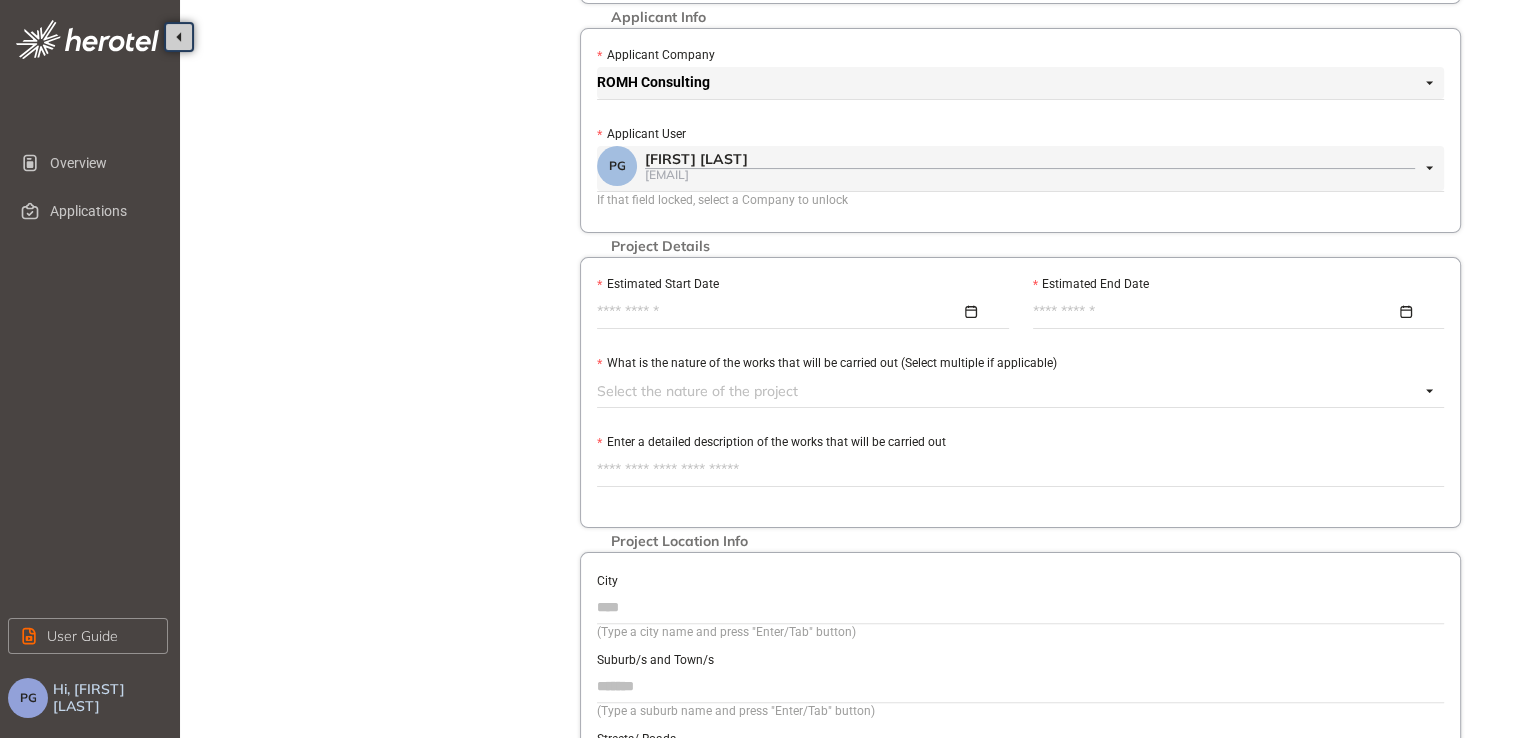 type on "**********" 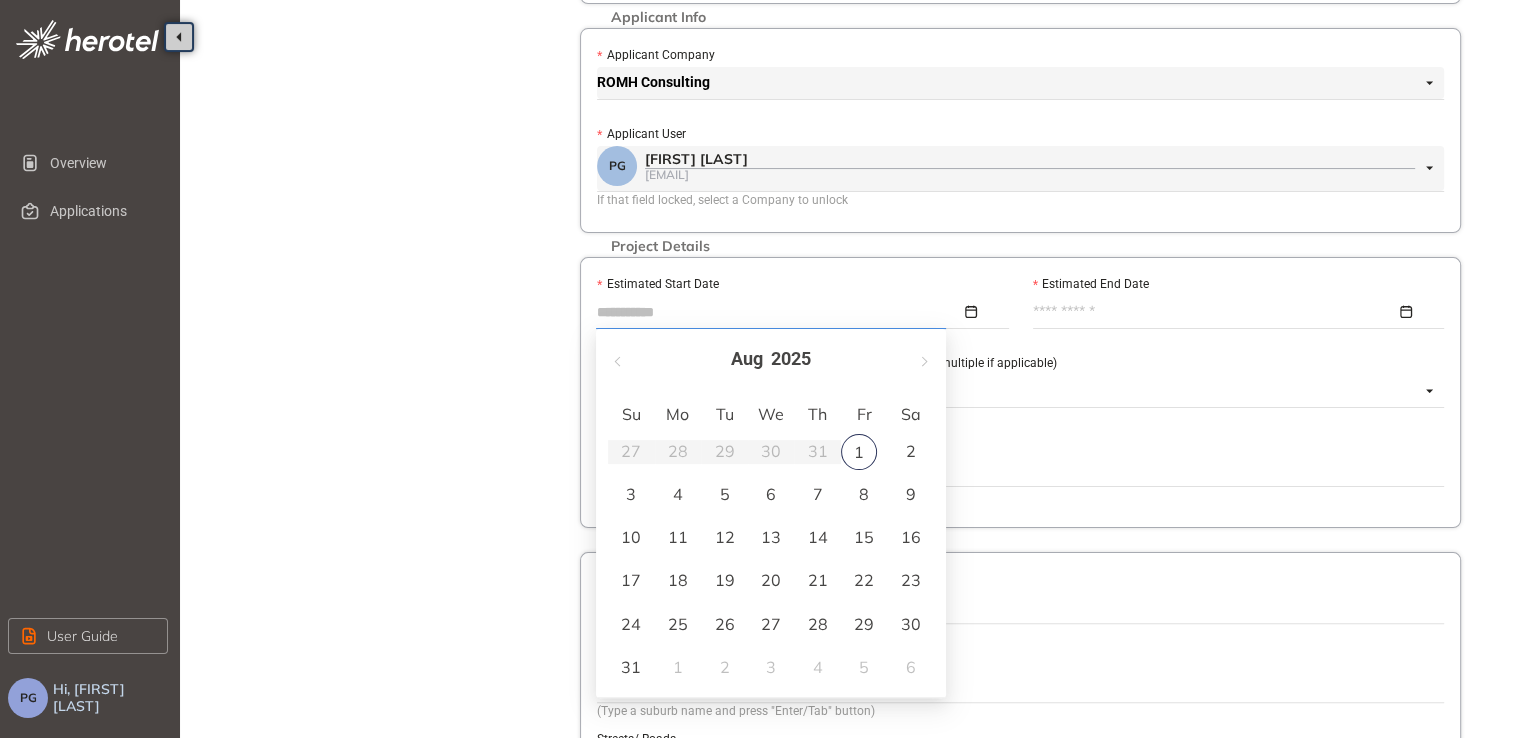 type on "**********" 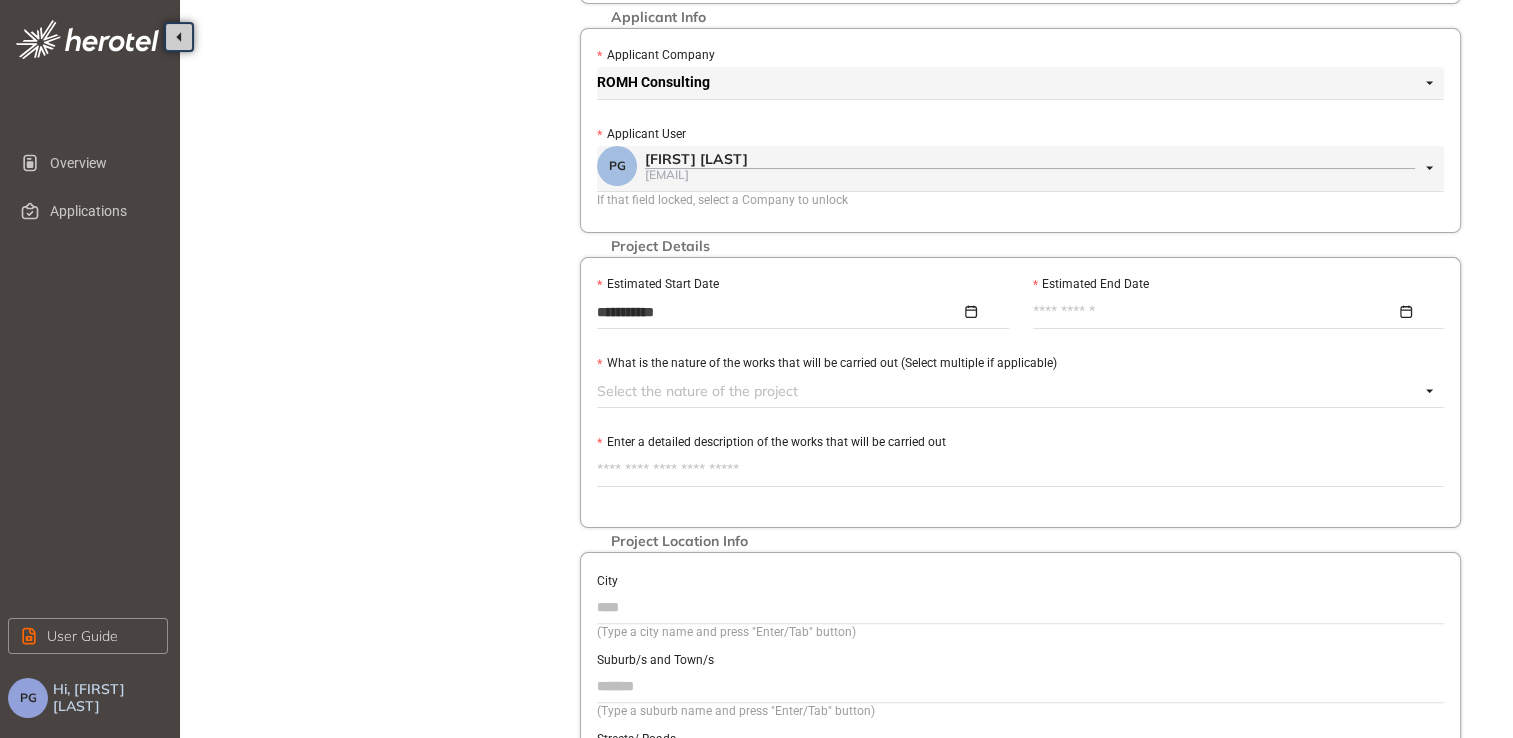 click at bounding box center [1233, 312] 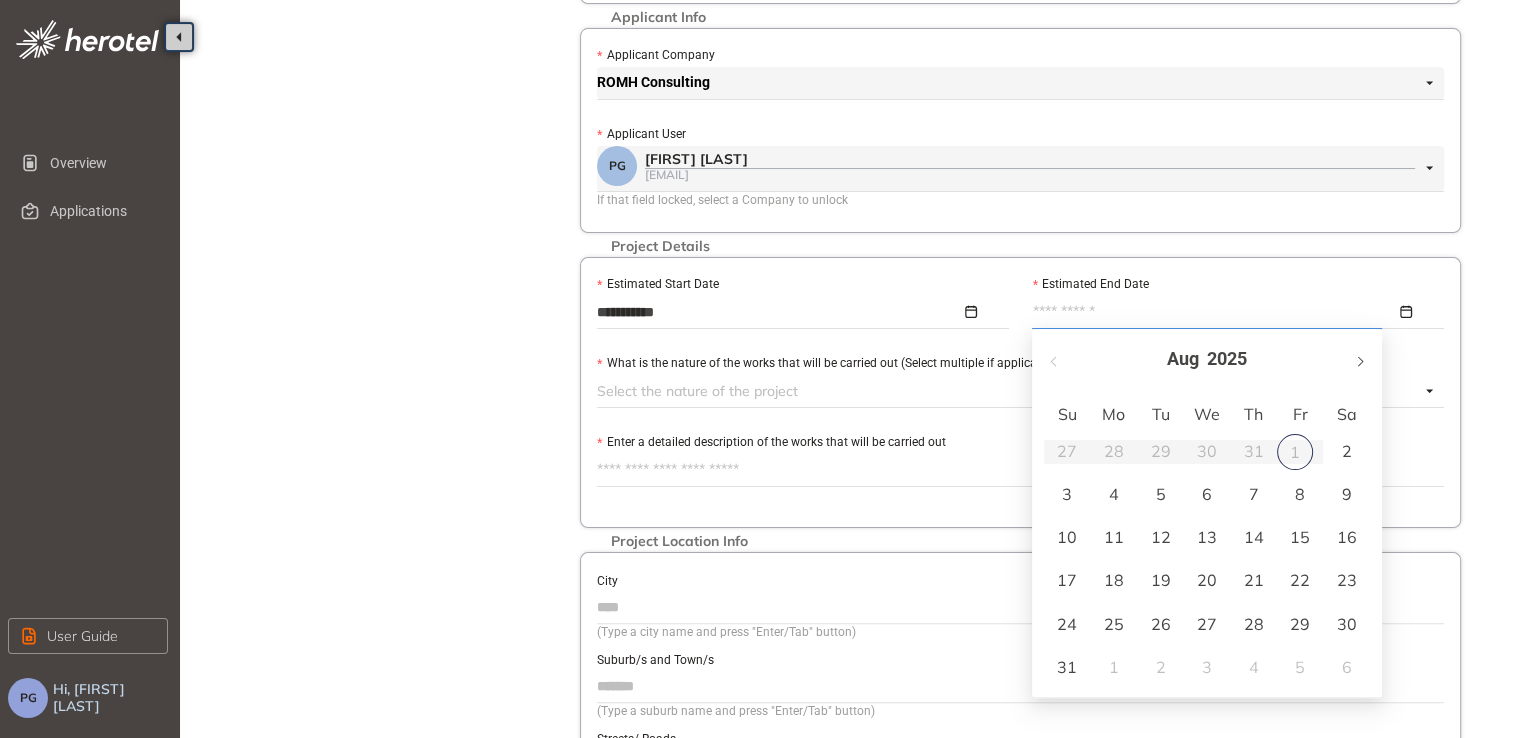 click at bounding box center (1359, 359) 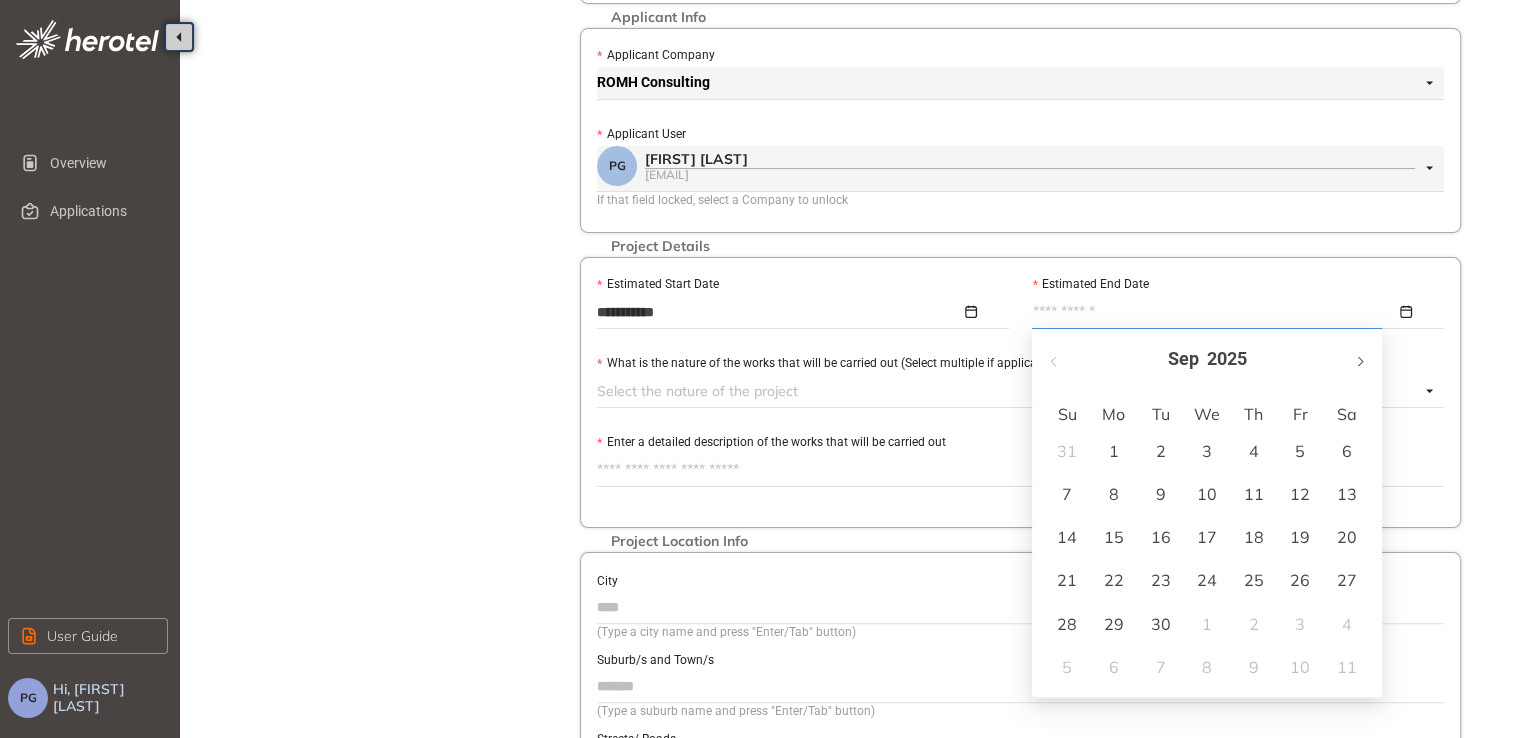 click at bounding box center (1359, 359) 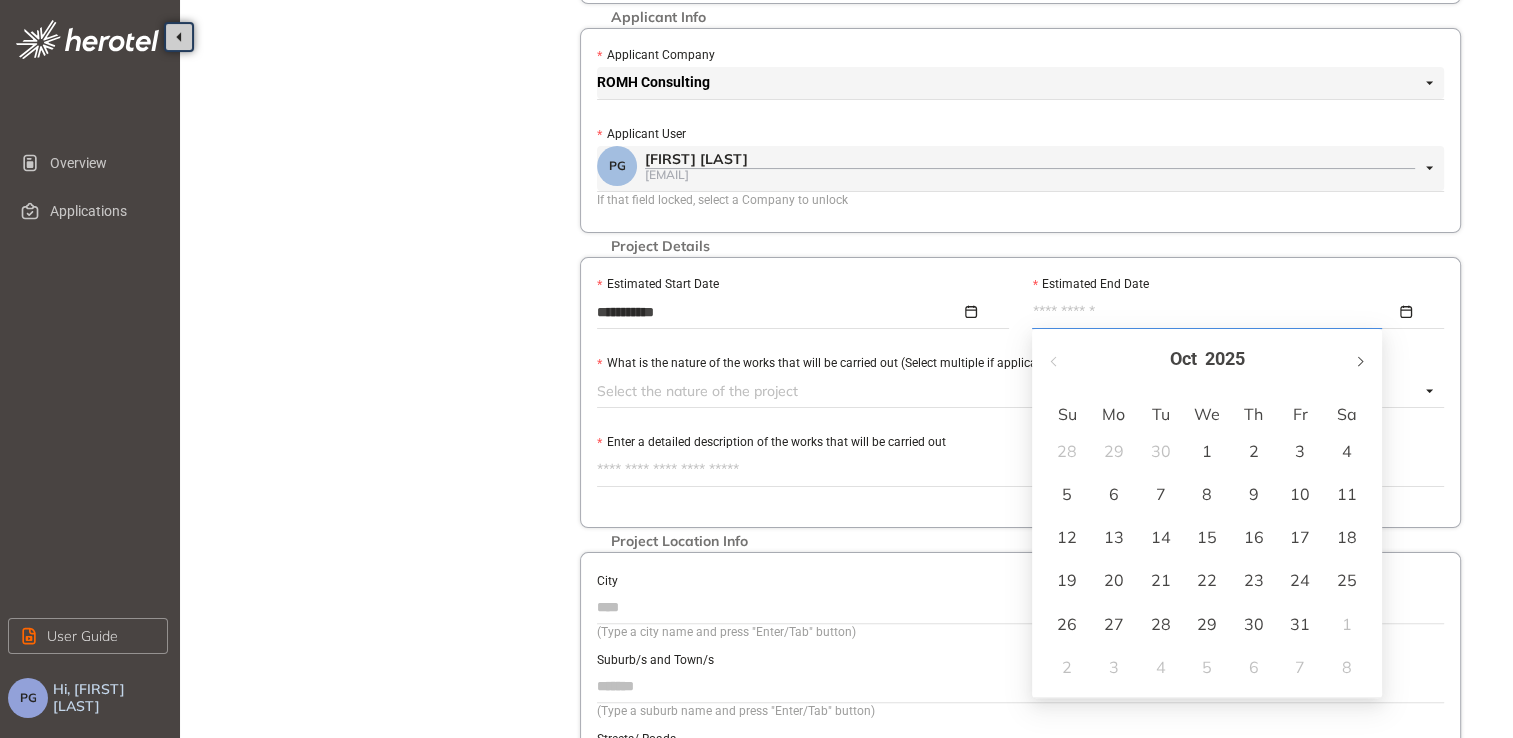 click at bounding box center [1359, 359] 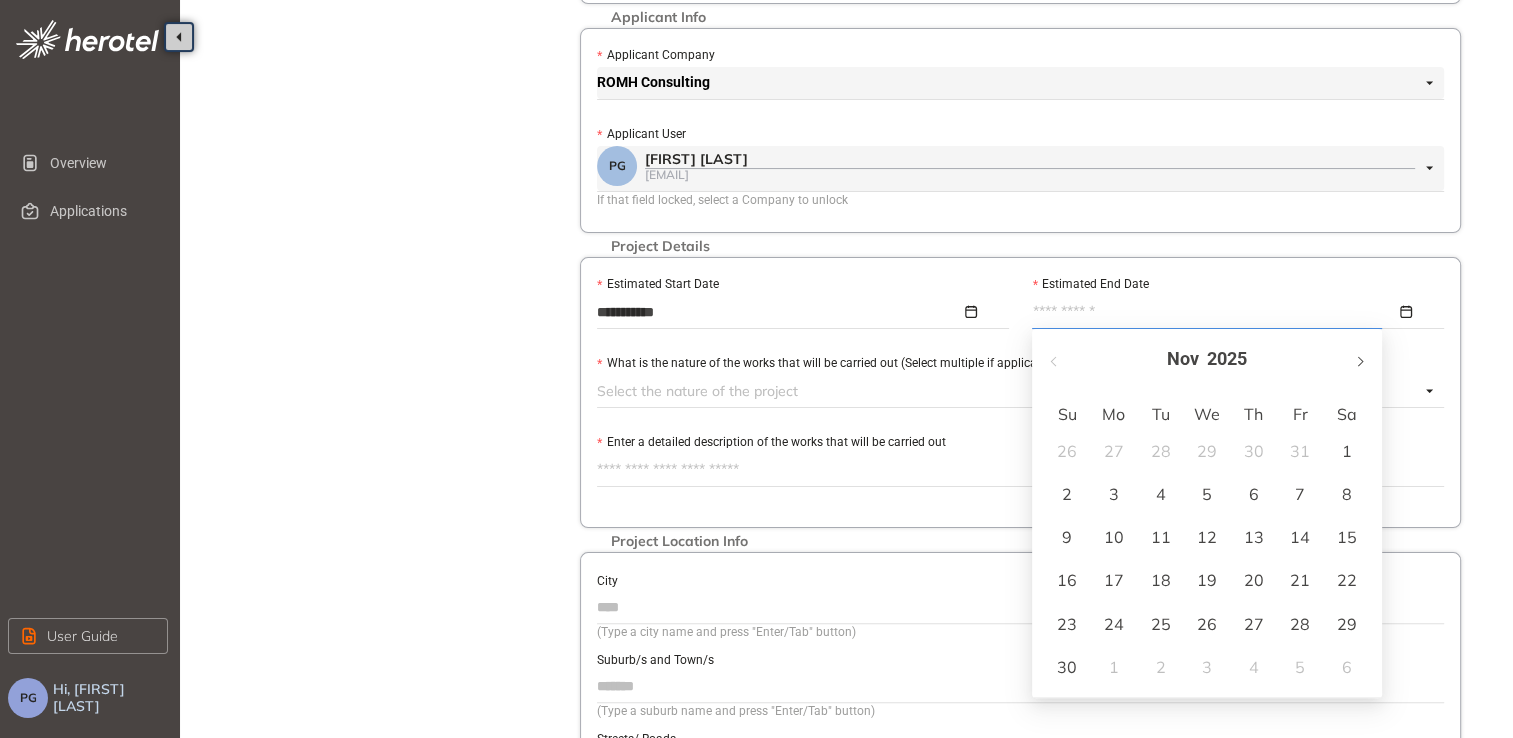 click at bounding box center [1359, 359] 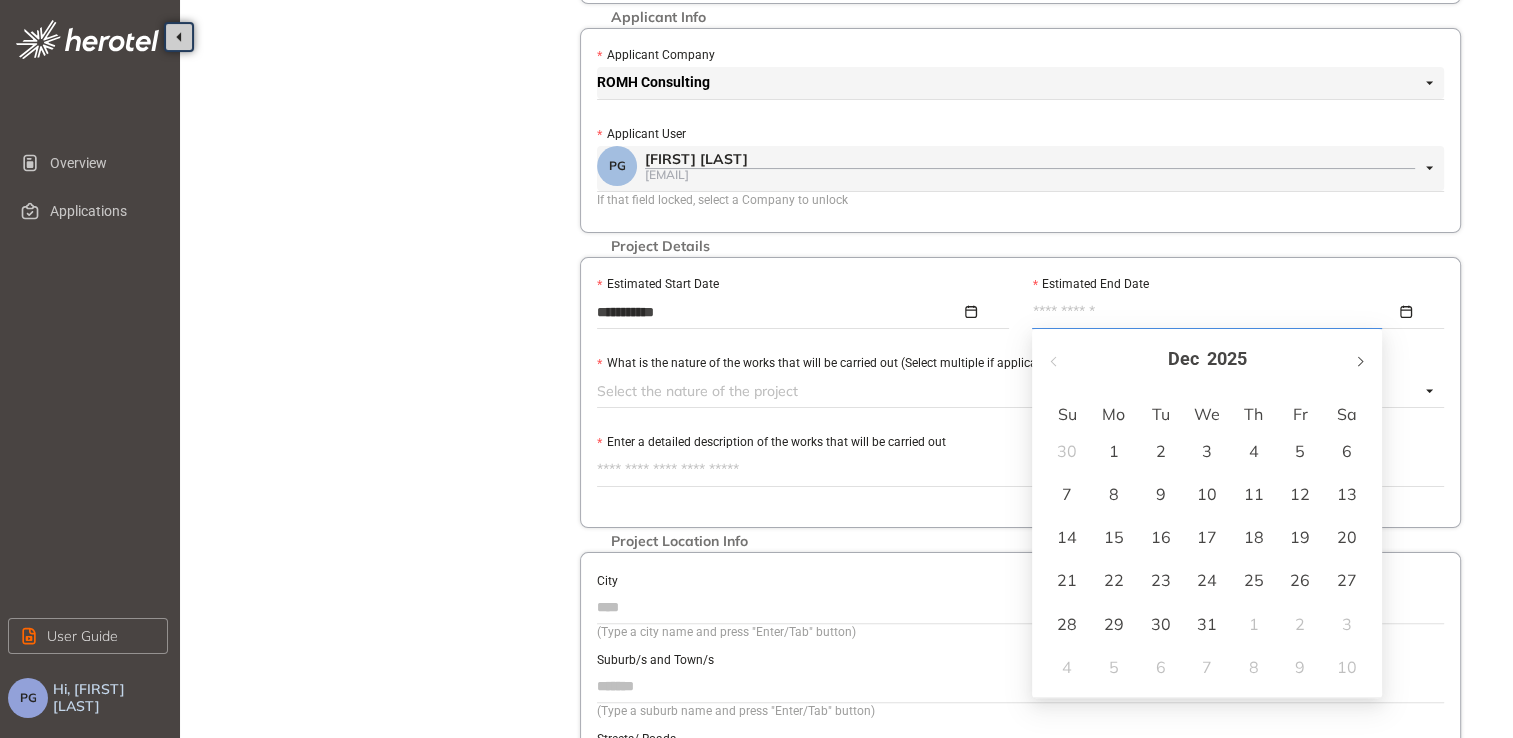 click at bounding box center (1359, 359) 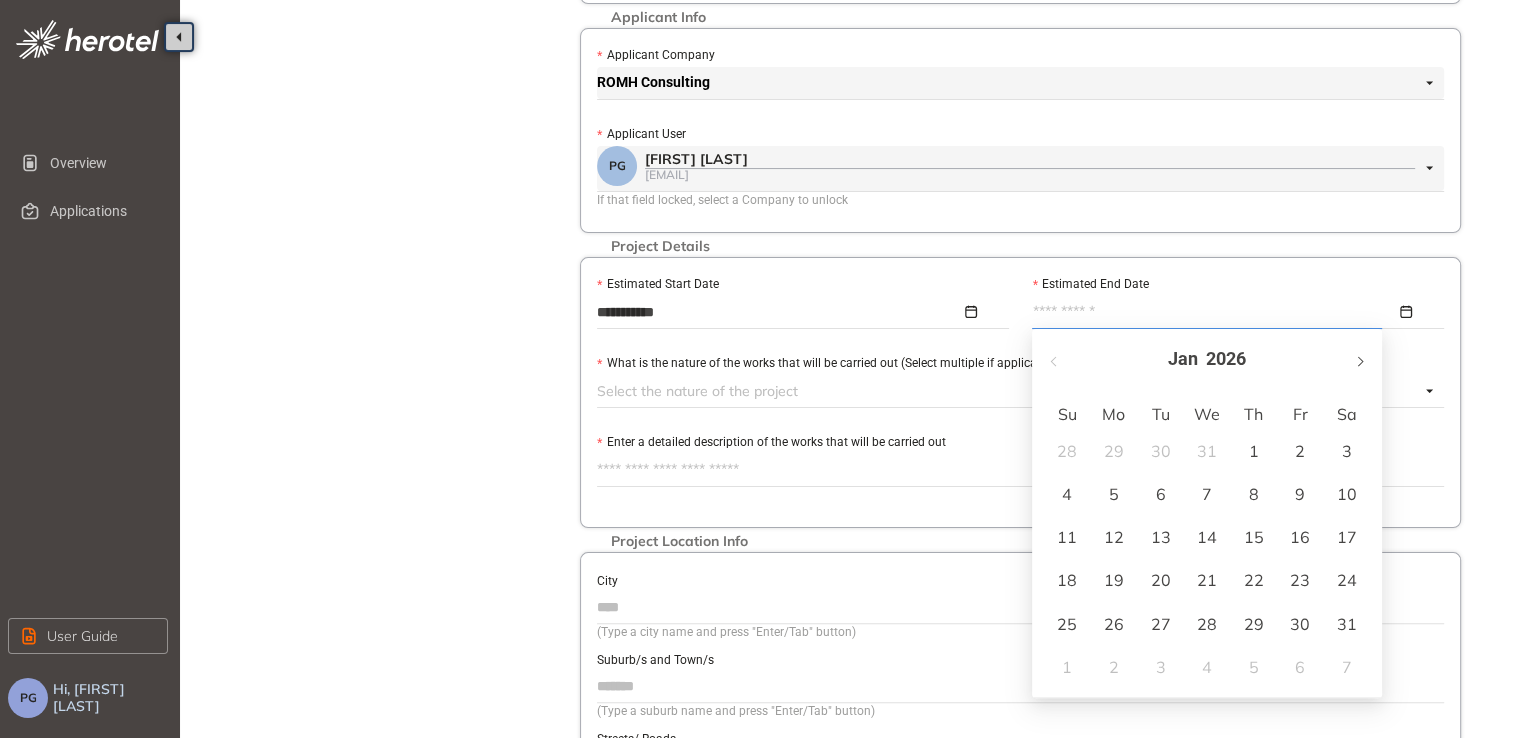 click at bounding box center [1359, 359] 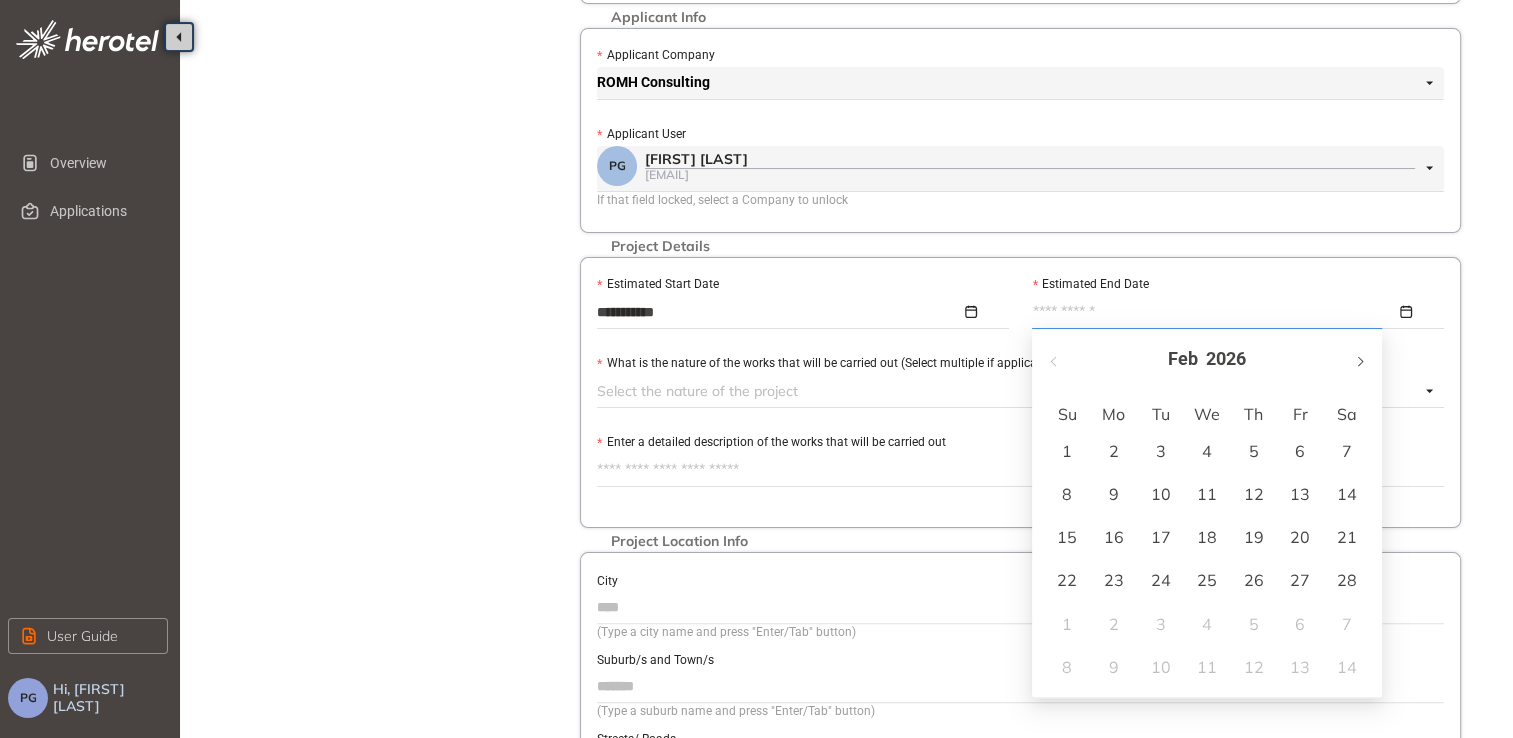 click at bounding box center [1359, 359] 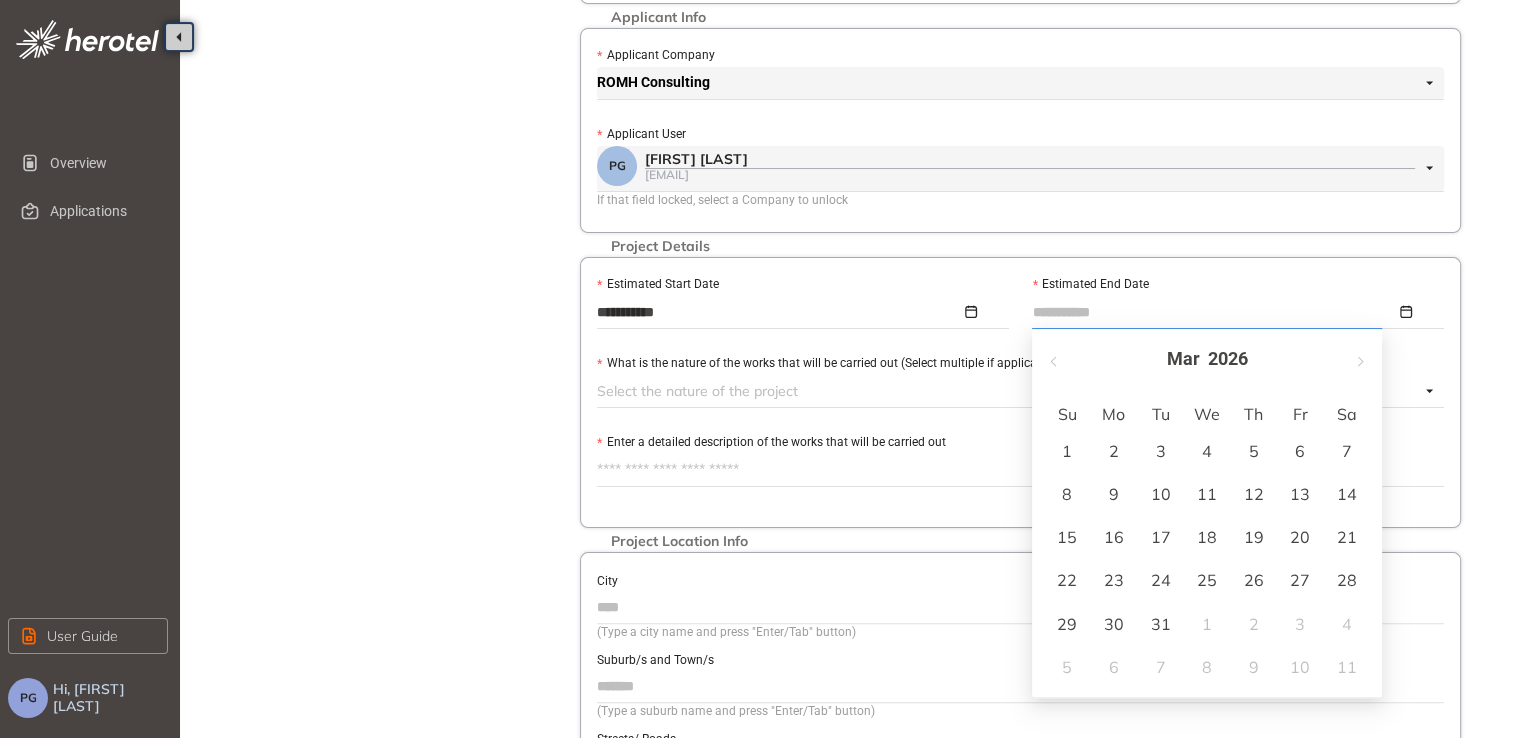 type on "**********" 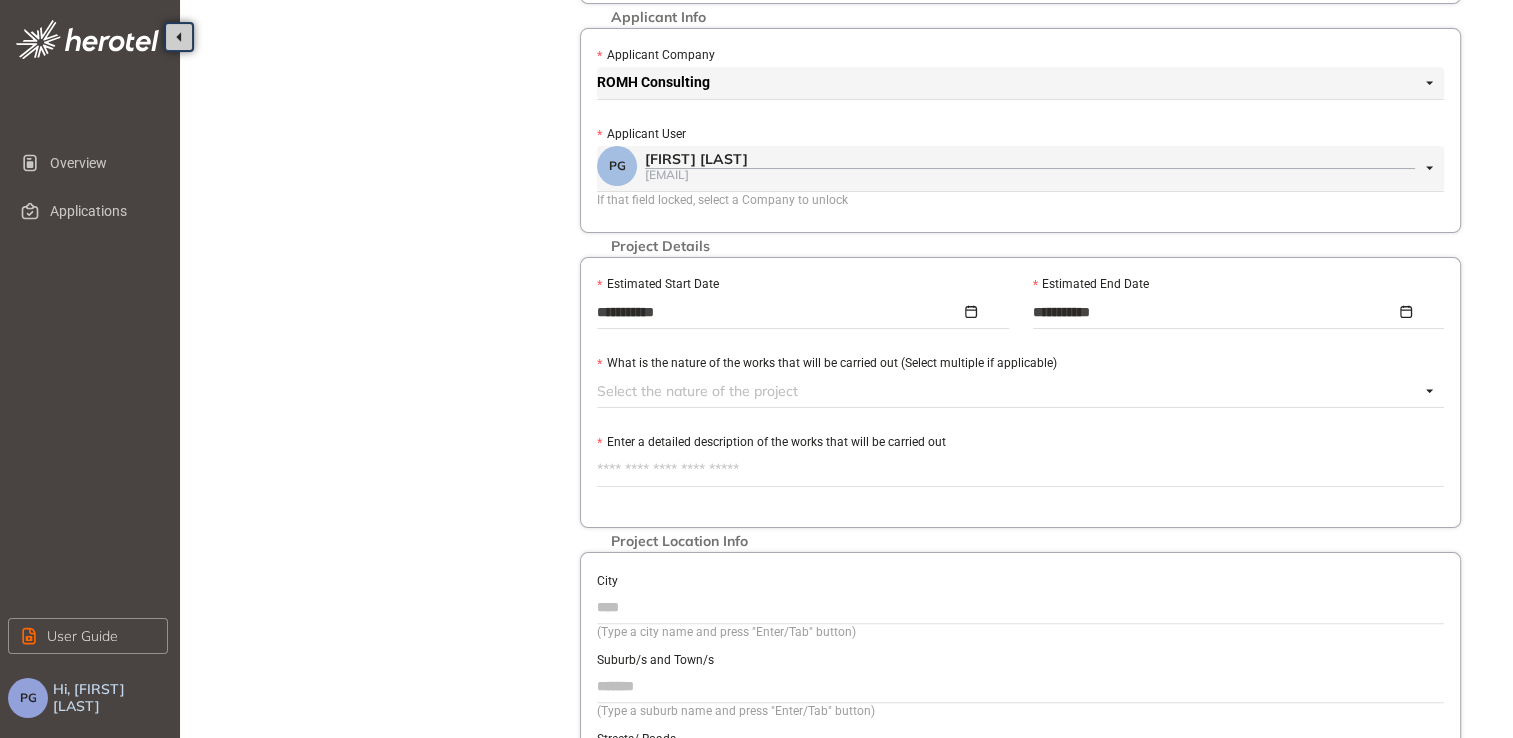 click at bounding box center [1008, 391] 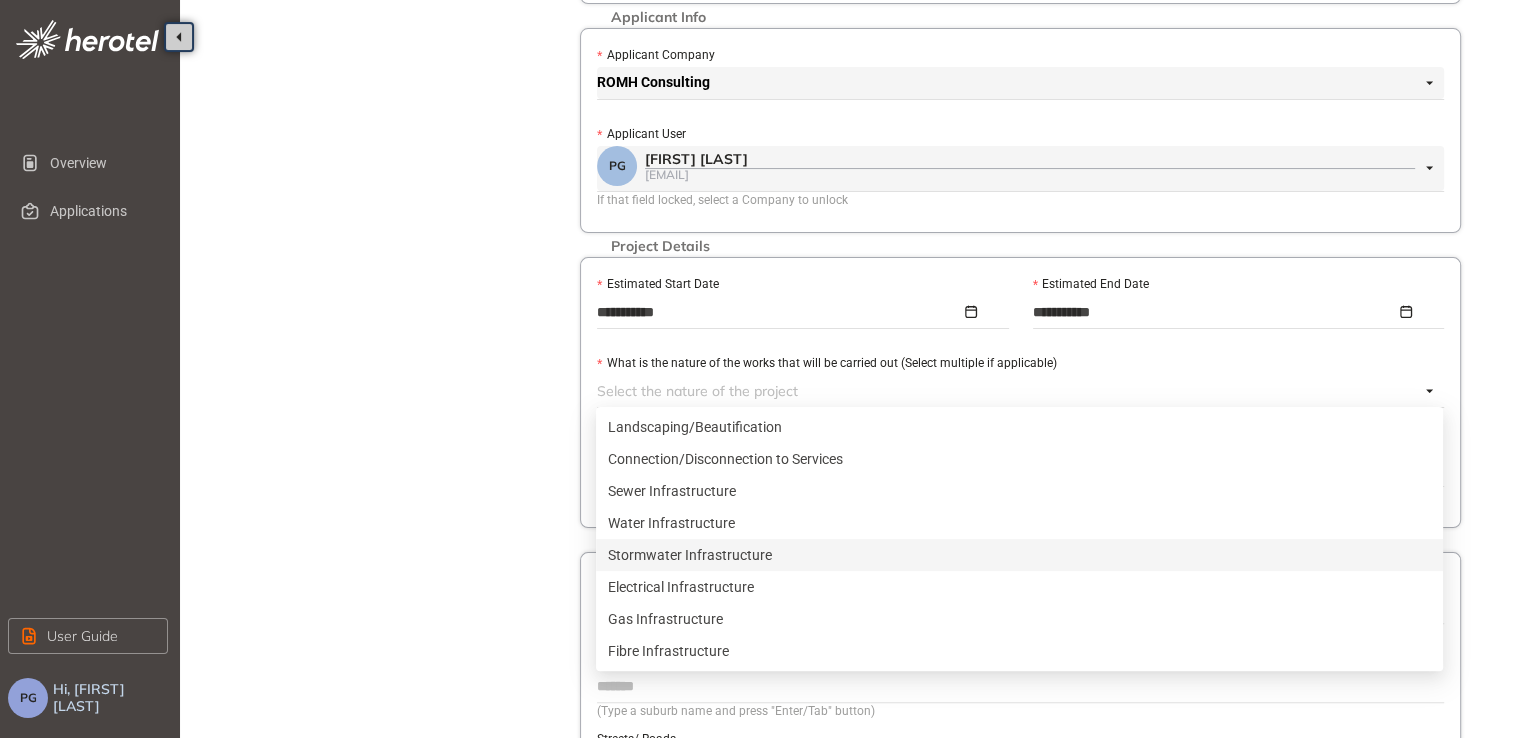 click on "Stormwater Infrastructure" at bounding box center (1019, 555) 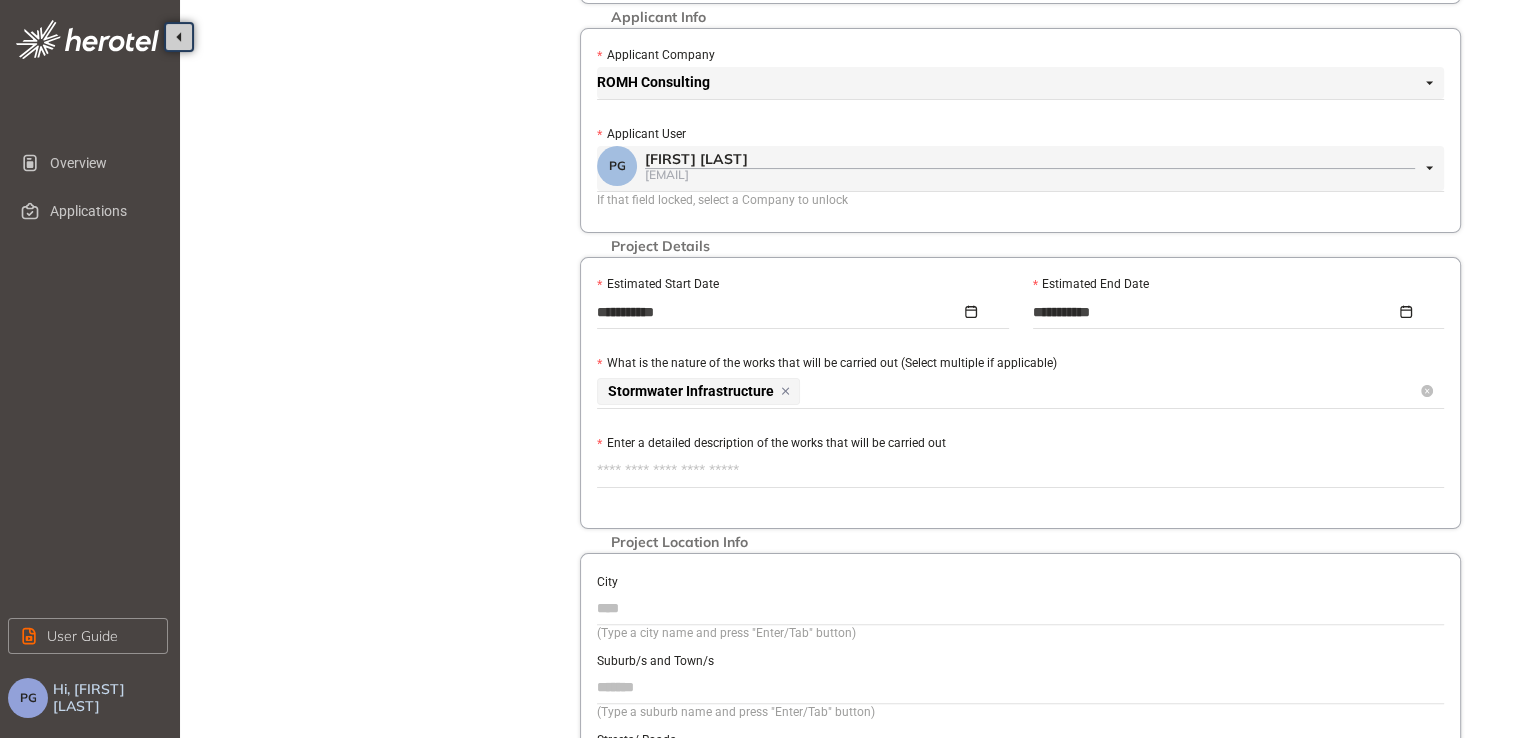 click on "Stormwater Infrastructure" at bounding box center (1008, 391) 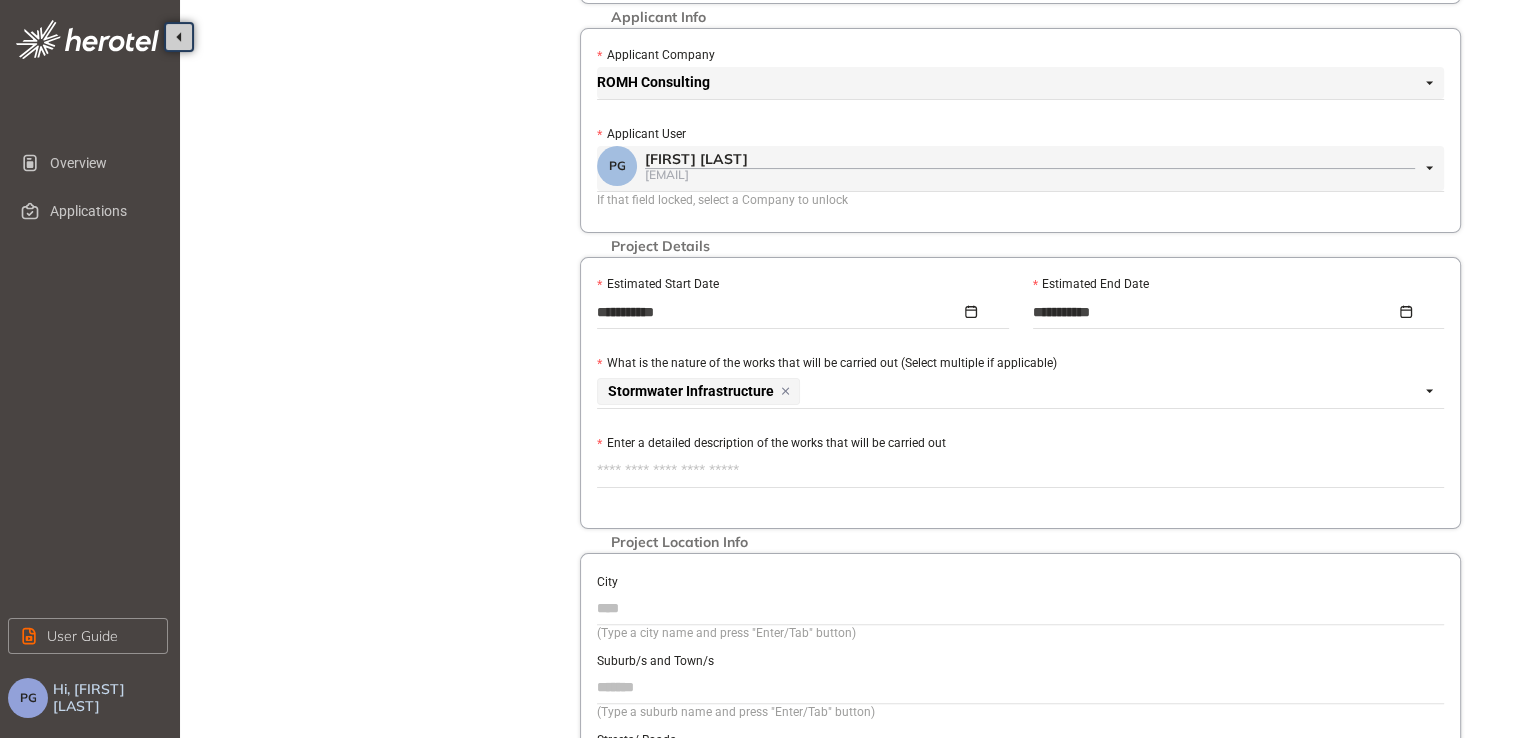 click on "Enter a detailed description of the works that will be carried out" at bounding box center [1020, 471] 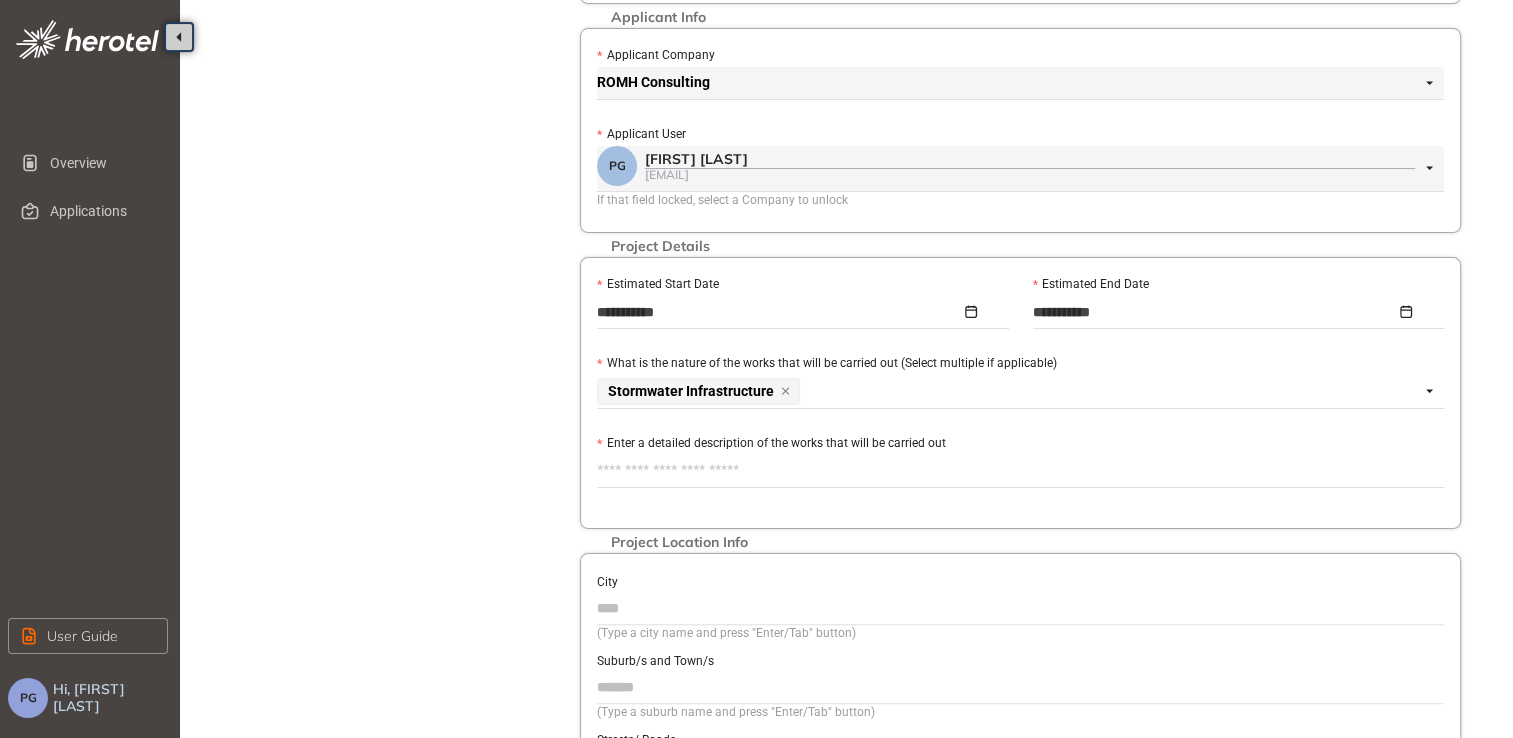 click on "Enter a detailed description of the works that will be carried out" at bounding box center (1020, 471) 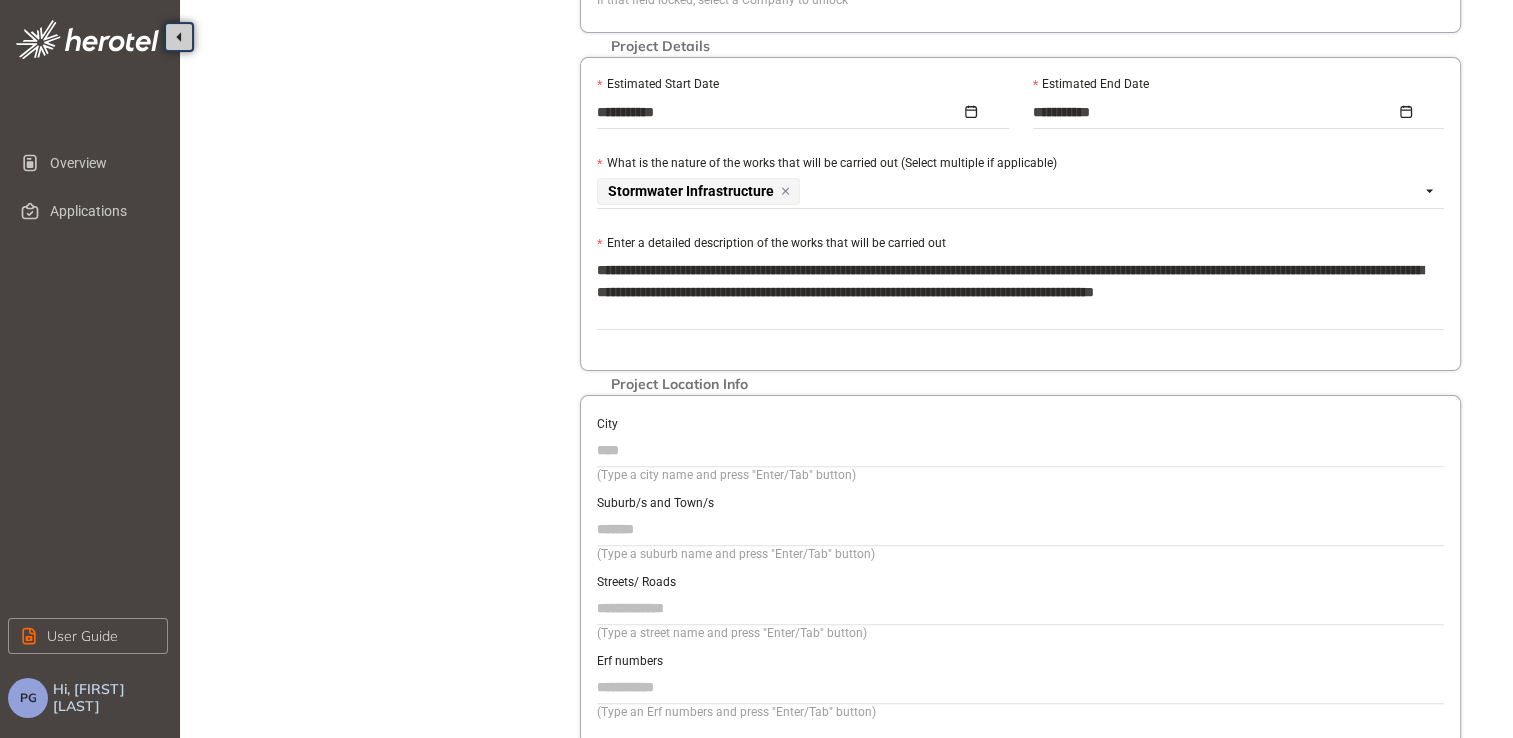 scroll, scrollTop: 640, scrollLeft: 0, axis: vertical 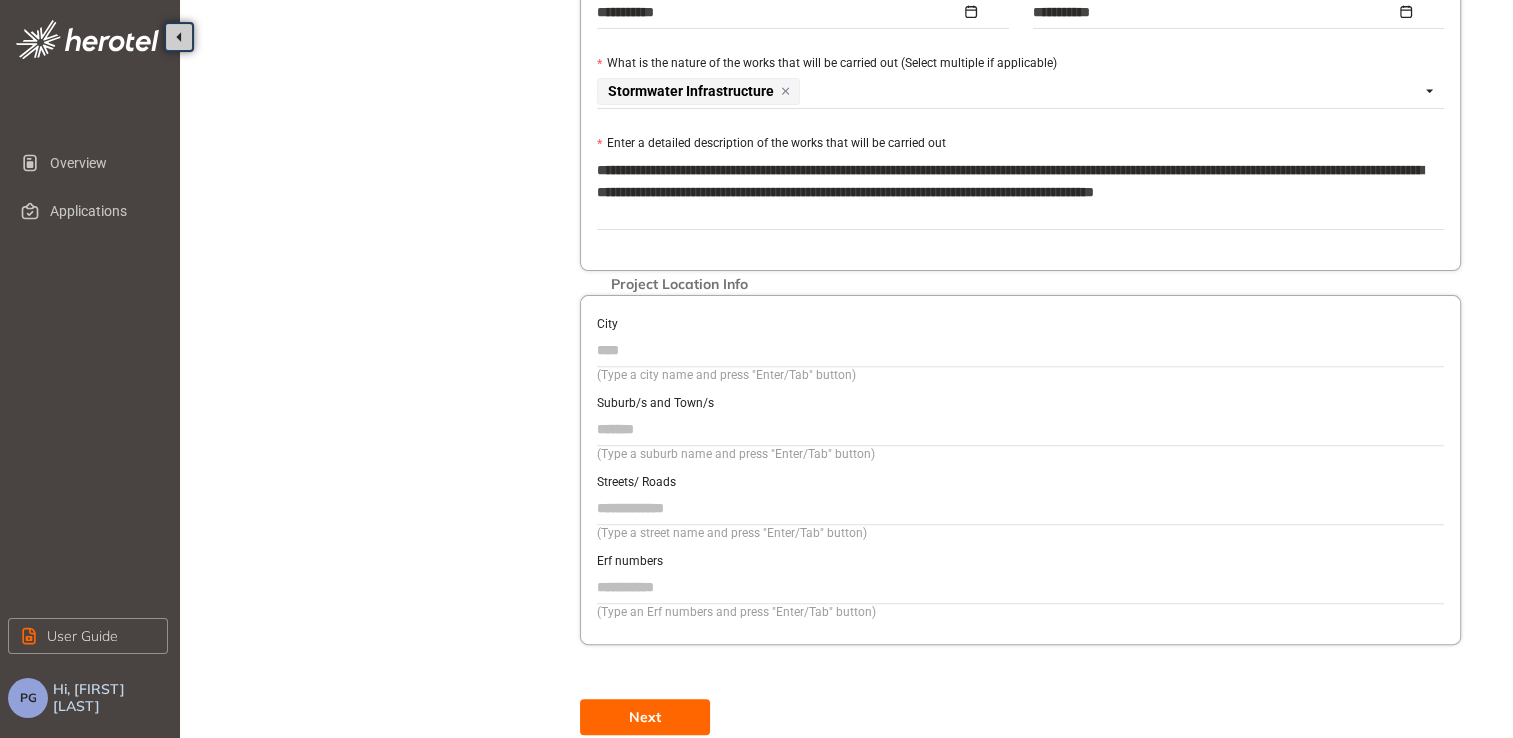 type on "**********" 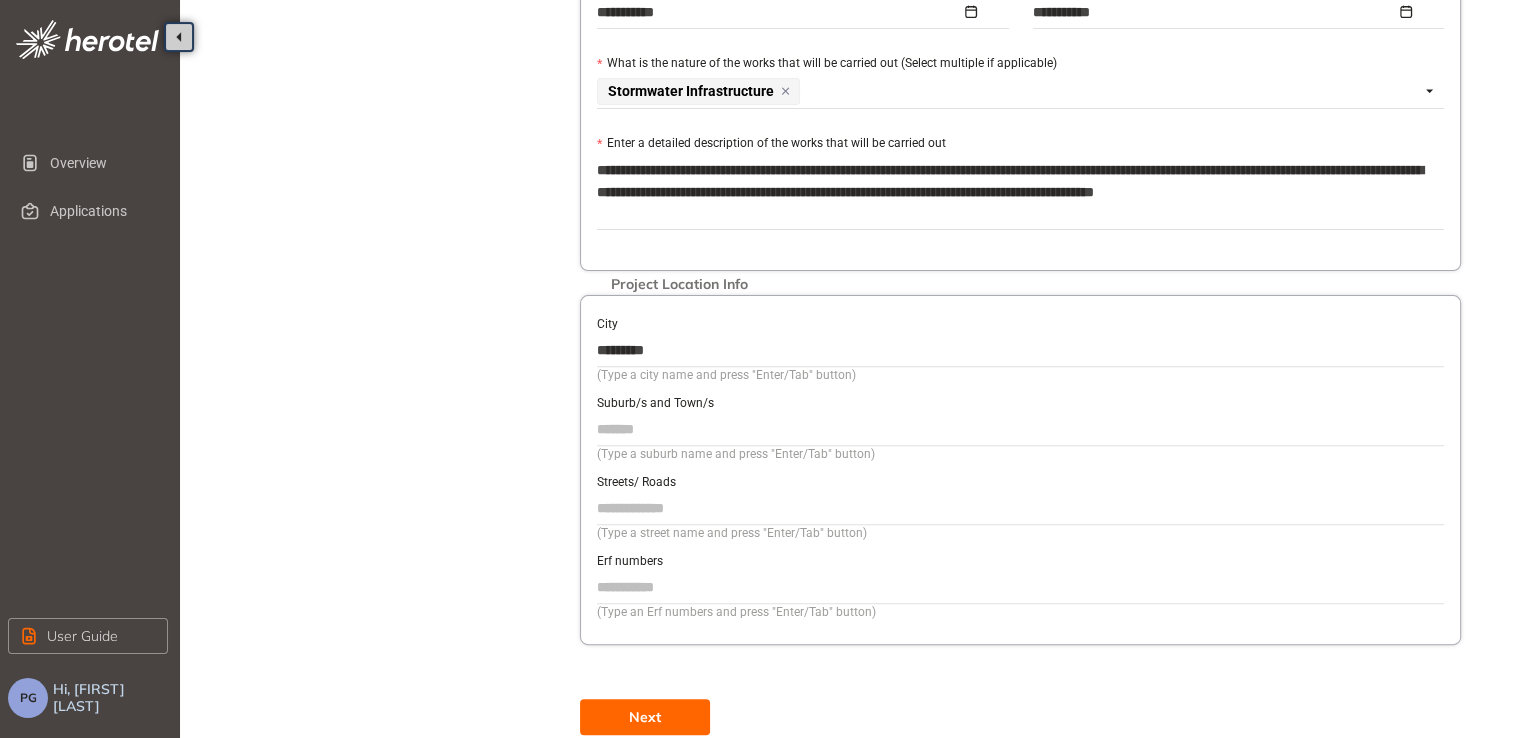 type on "*********" 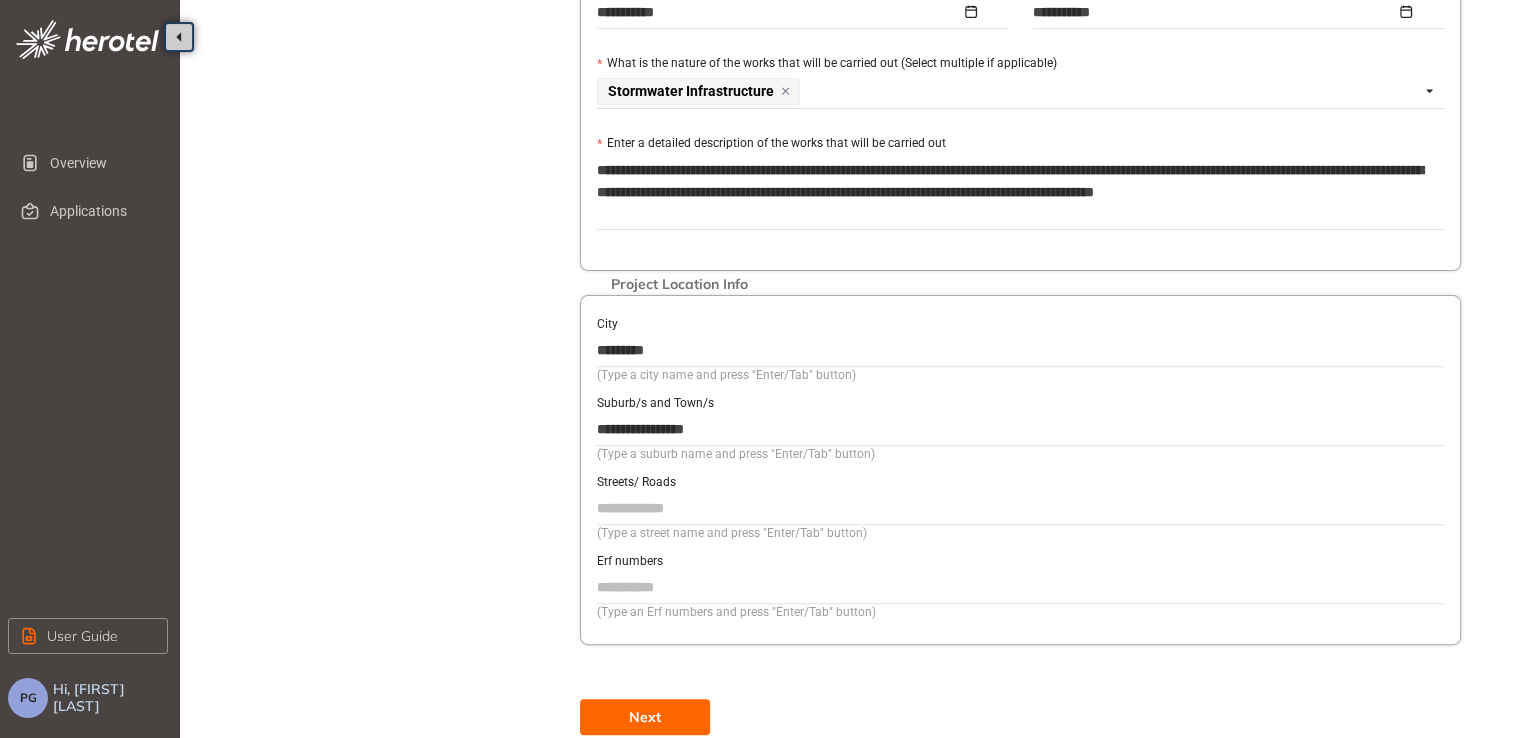 drag, startPoint x: 729, startPoint y: 426, endPoint x: 677, endPoint y: 427, distance: 52.009613 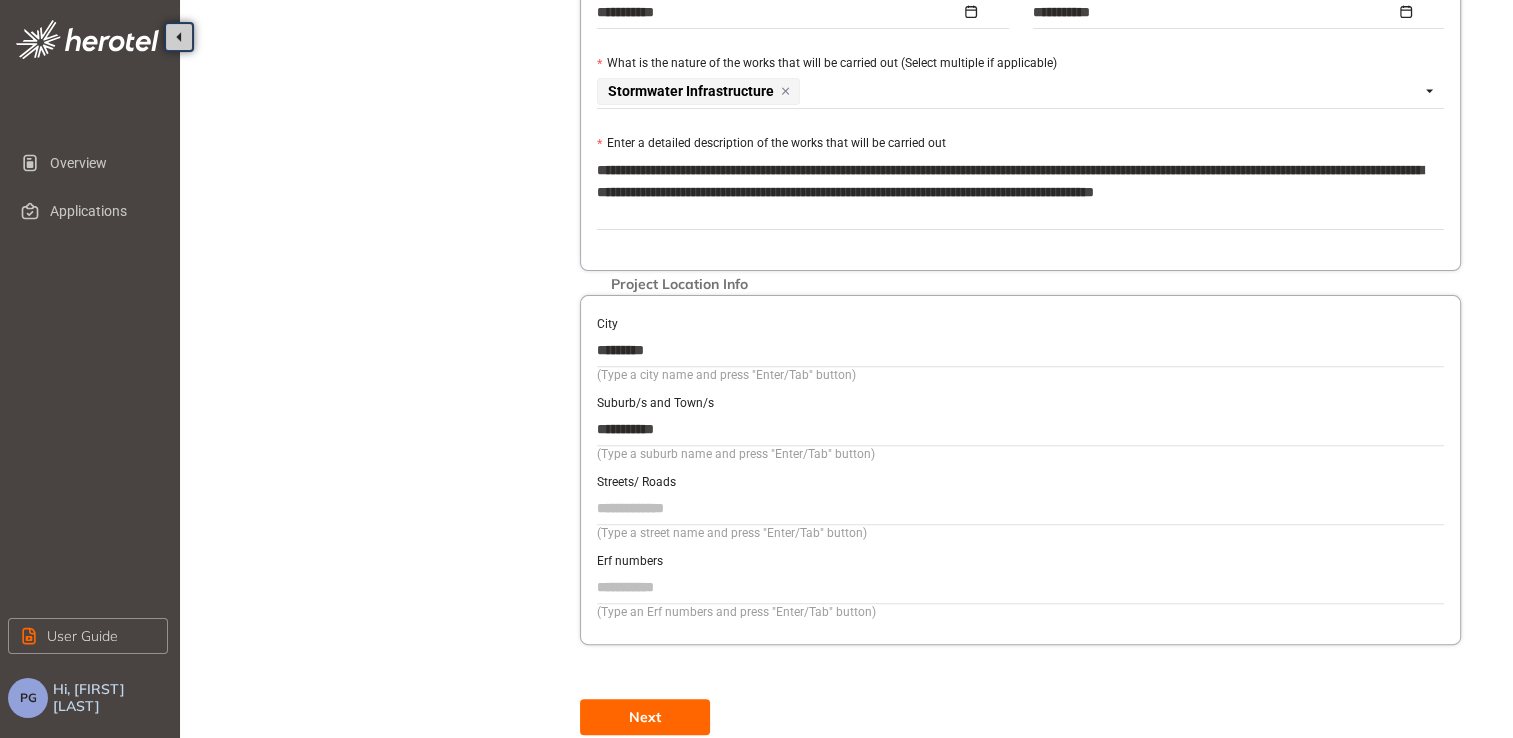 type on "**********" 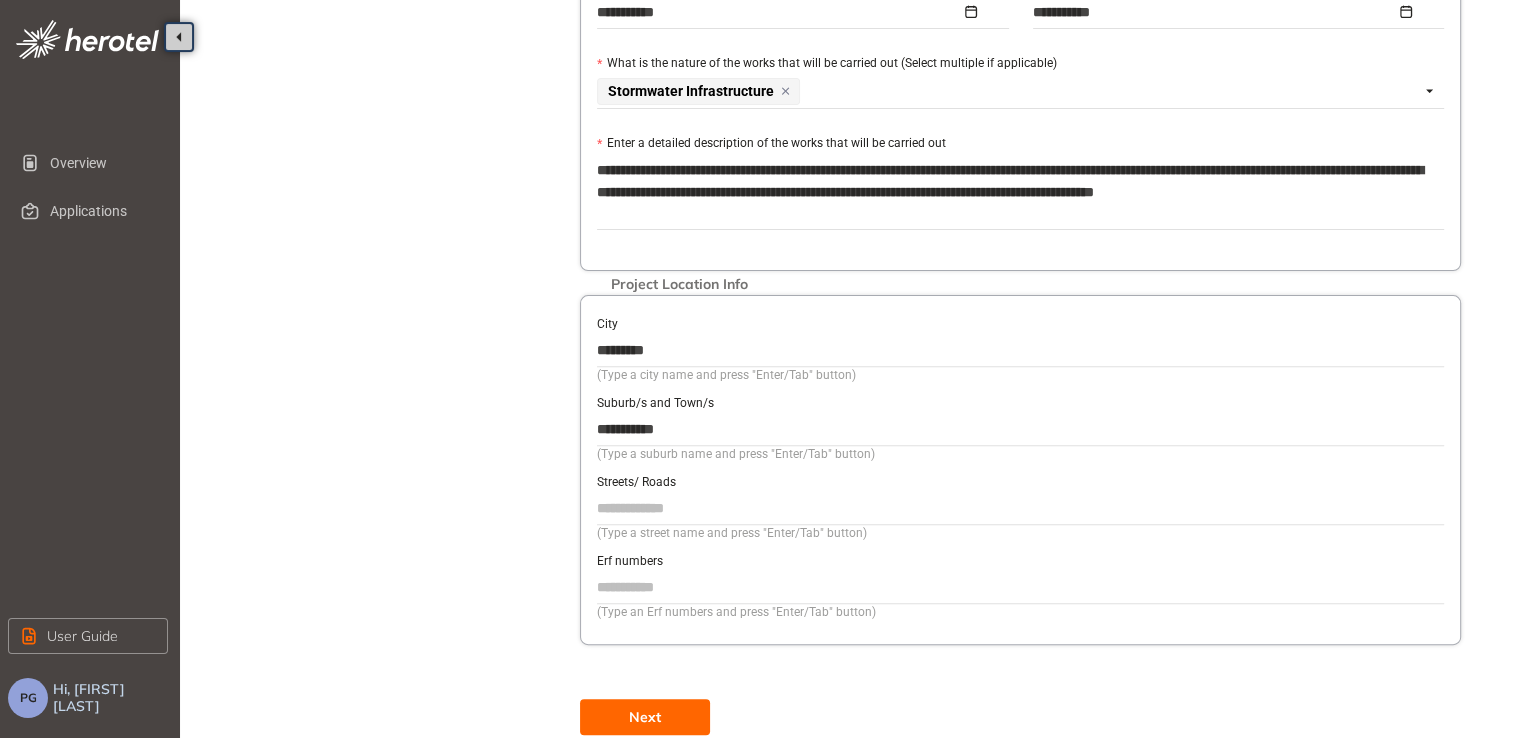 click on "Streets/ Roads" at bounding box center (1020, 508) 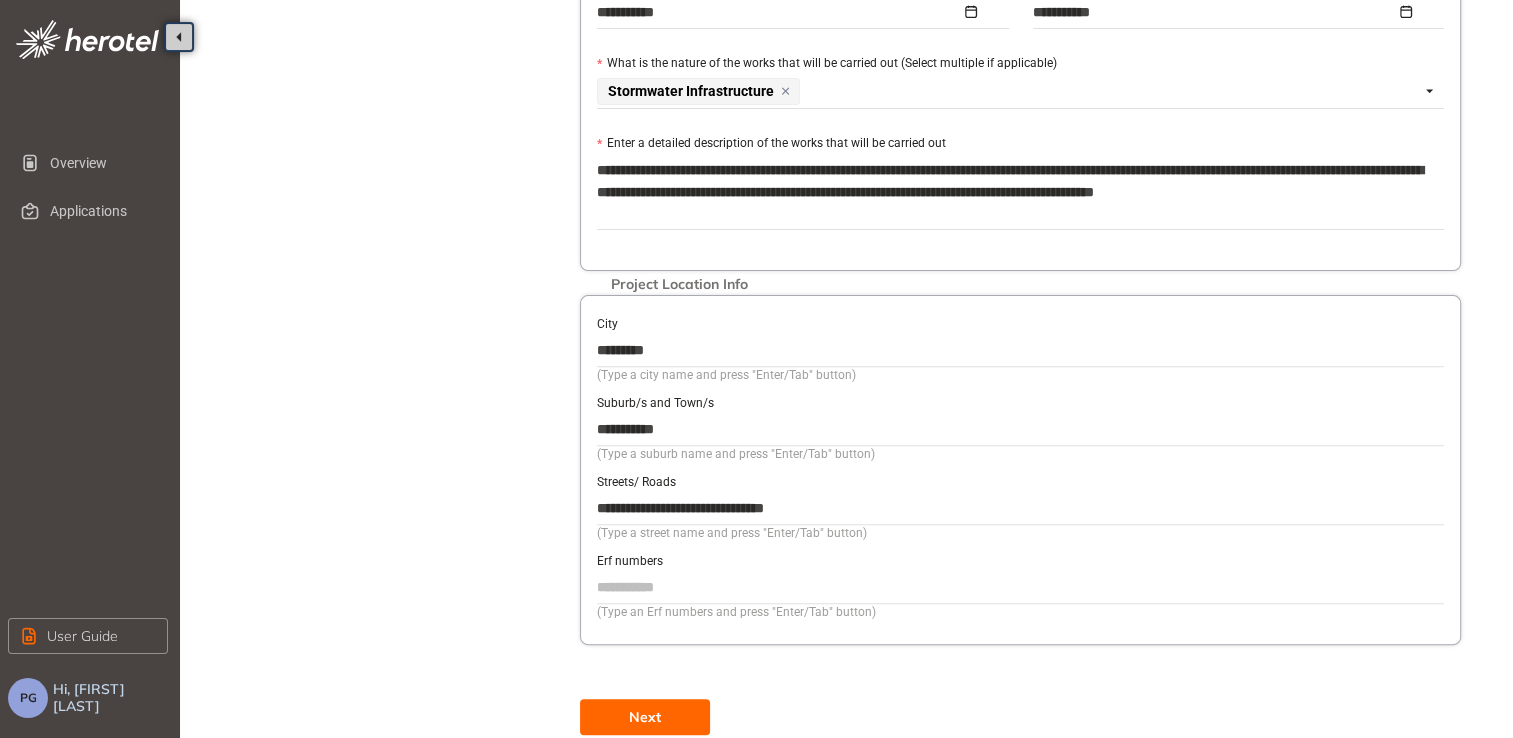 scroll, scrollTop: 682, scrollLeft: 0, axis: vertical 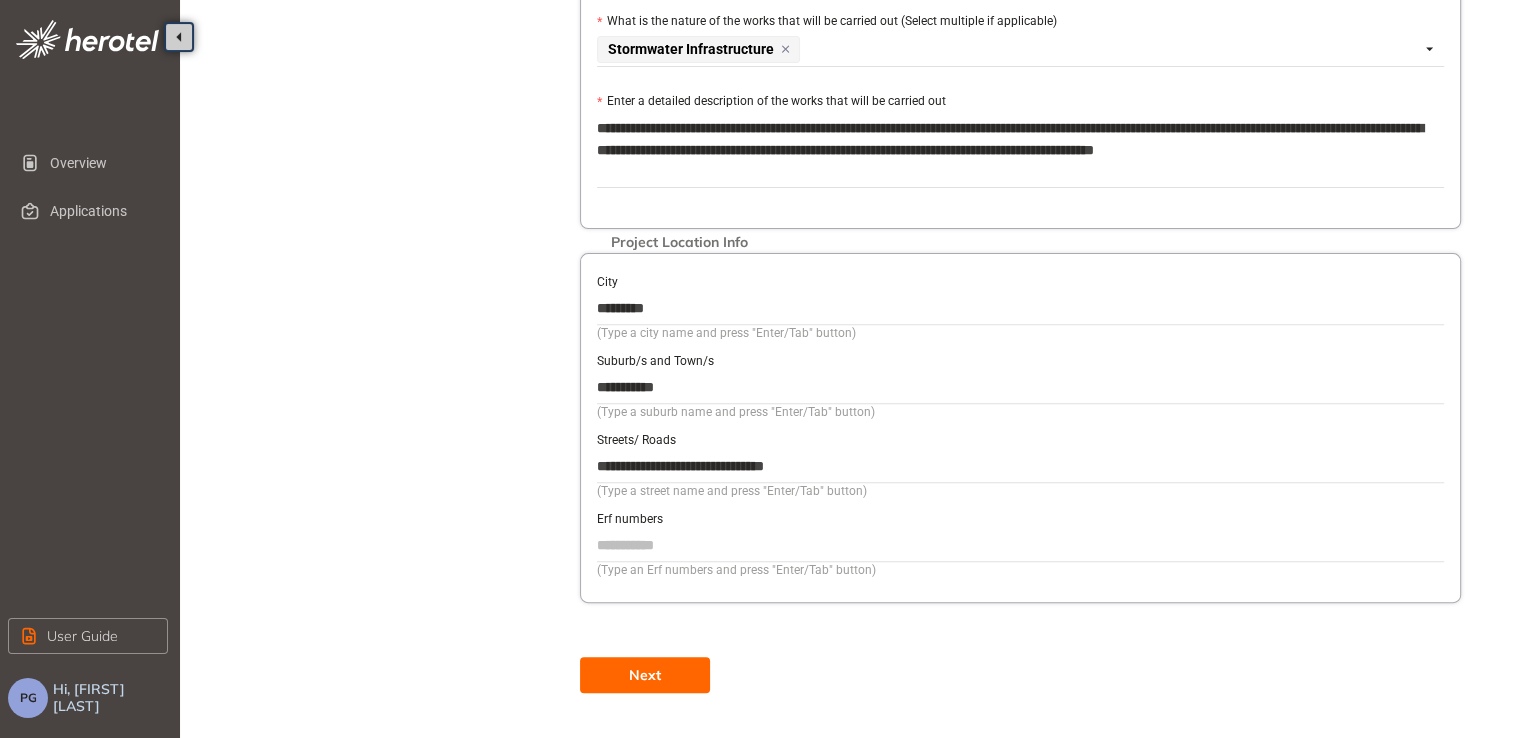 type on "**********" 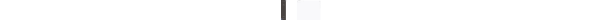 scroll, scrollTop: 500, scrollLeft: 0, axis: vertical 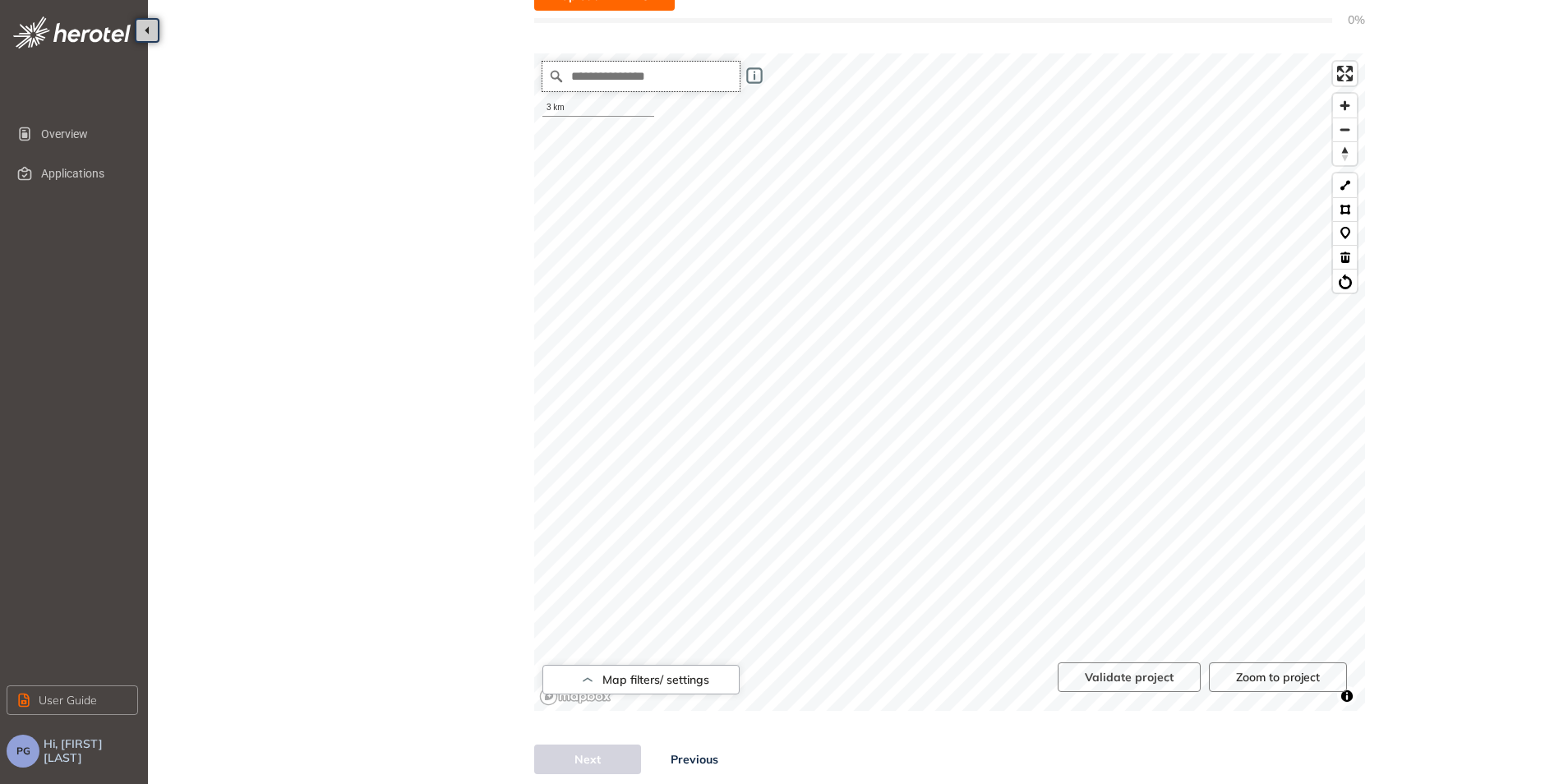 click at bounding box center (641, 76) 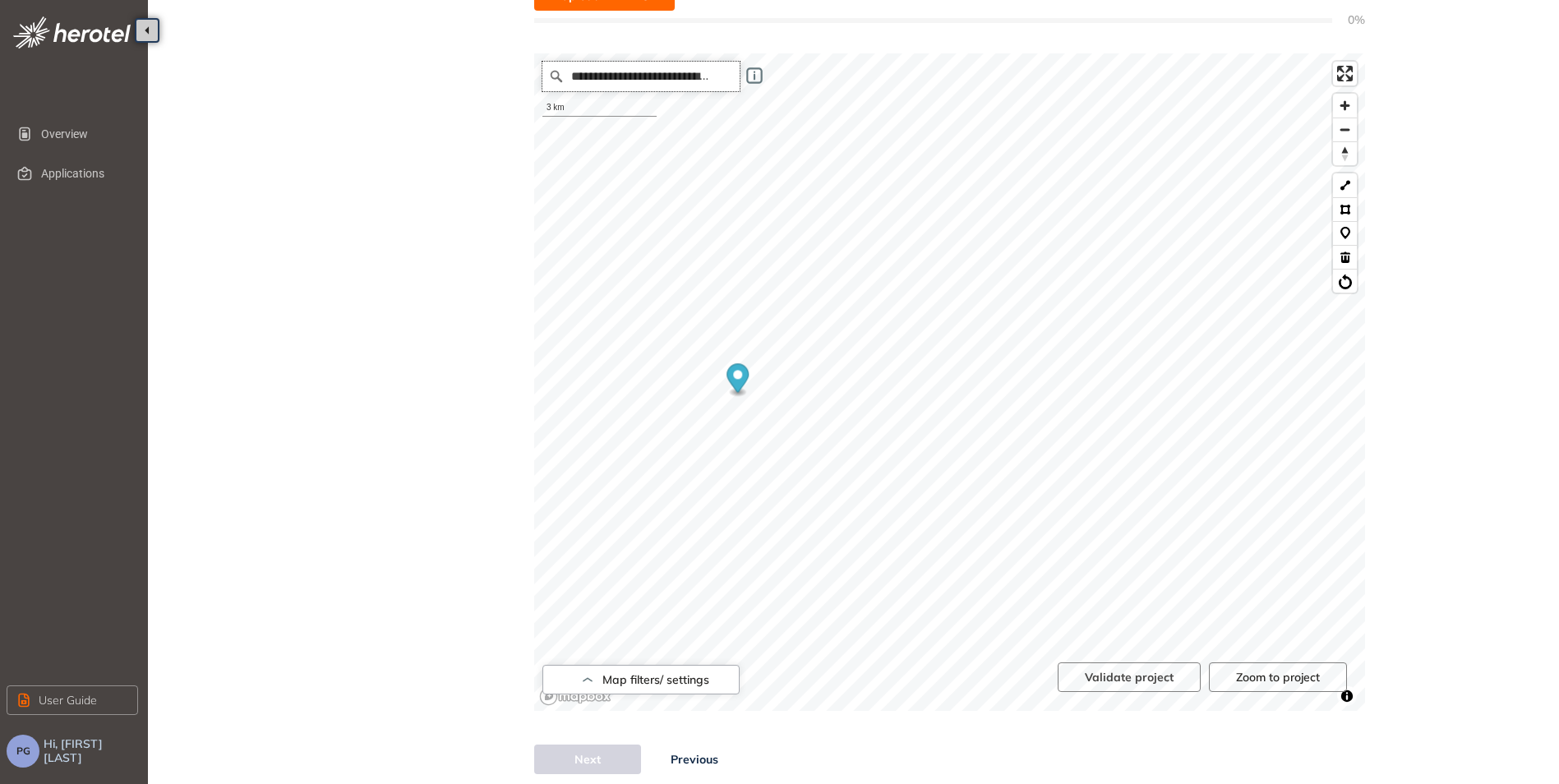 scroll, scrollTop: 0, scrollLeft: 0, axis: both 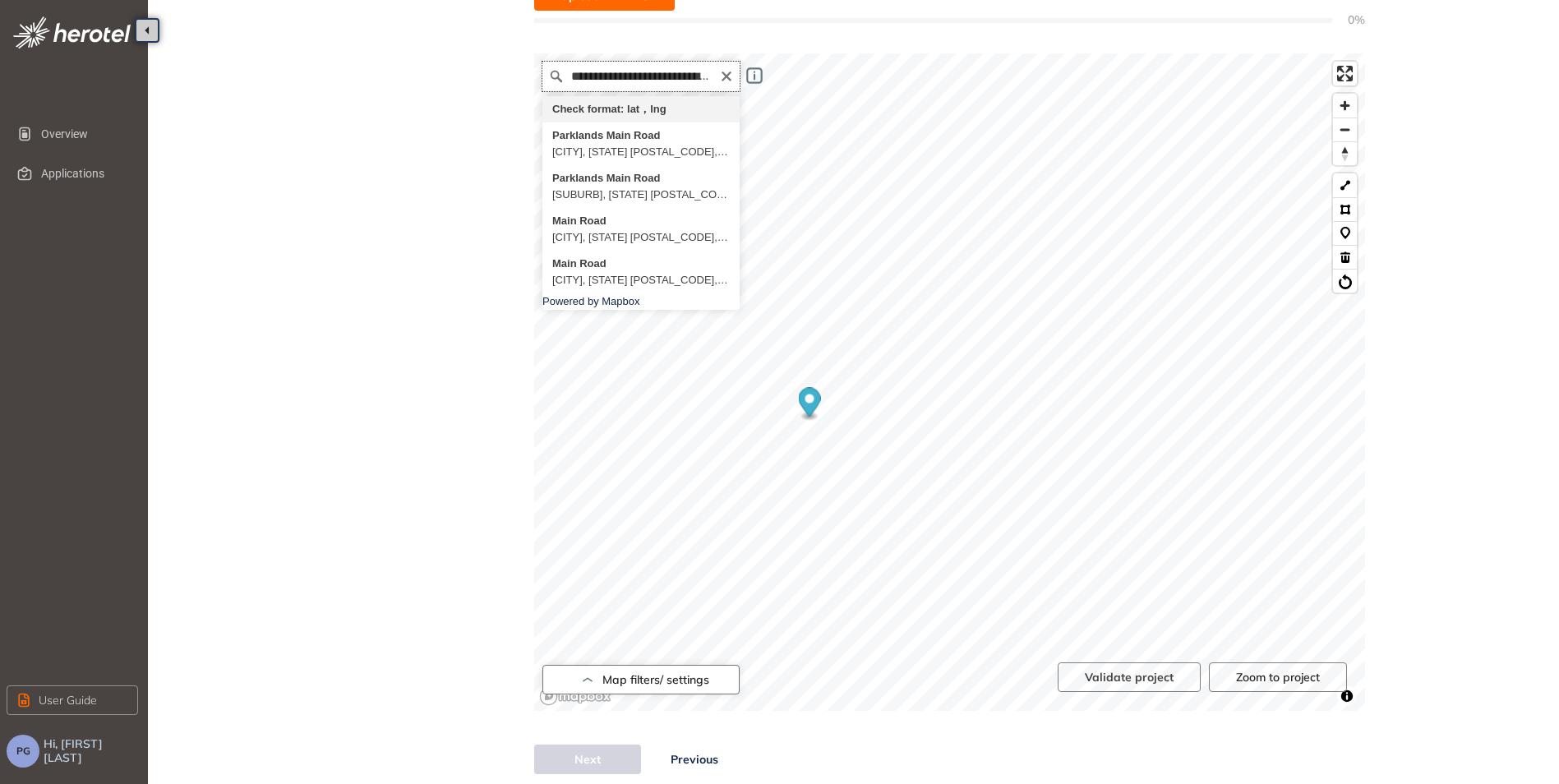 type on "**********" 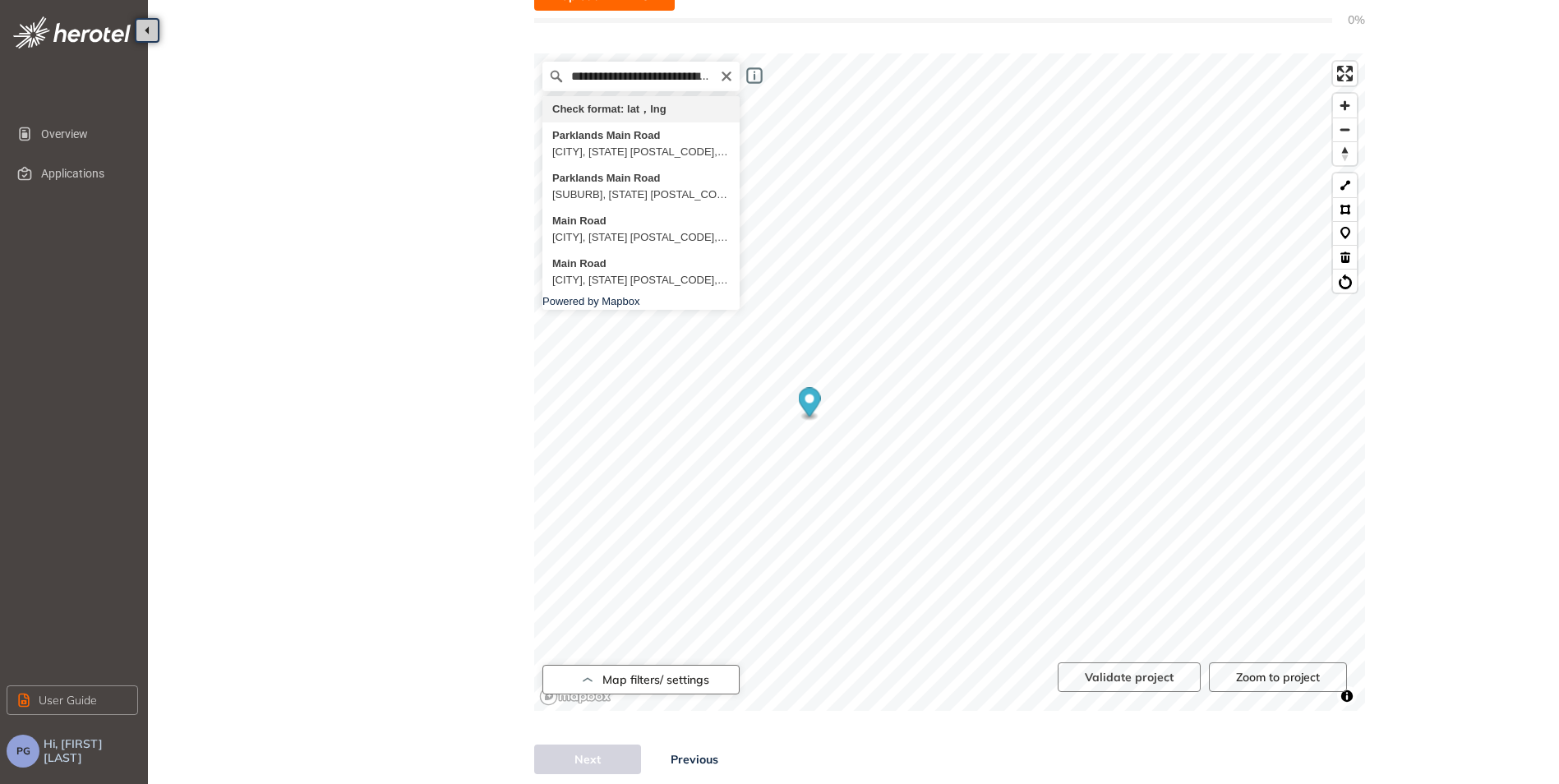click on "Map filters/ settings" at bounding box center (656, 680) 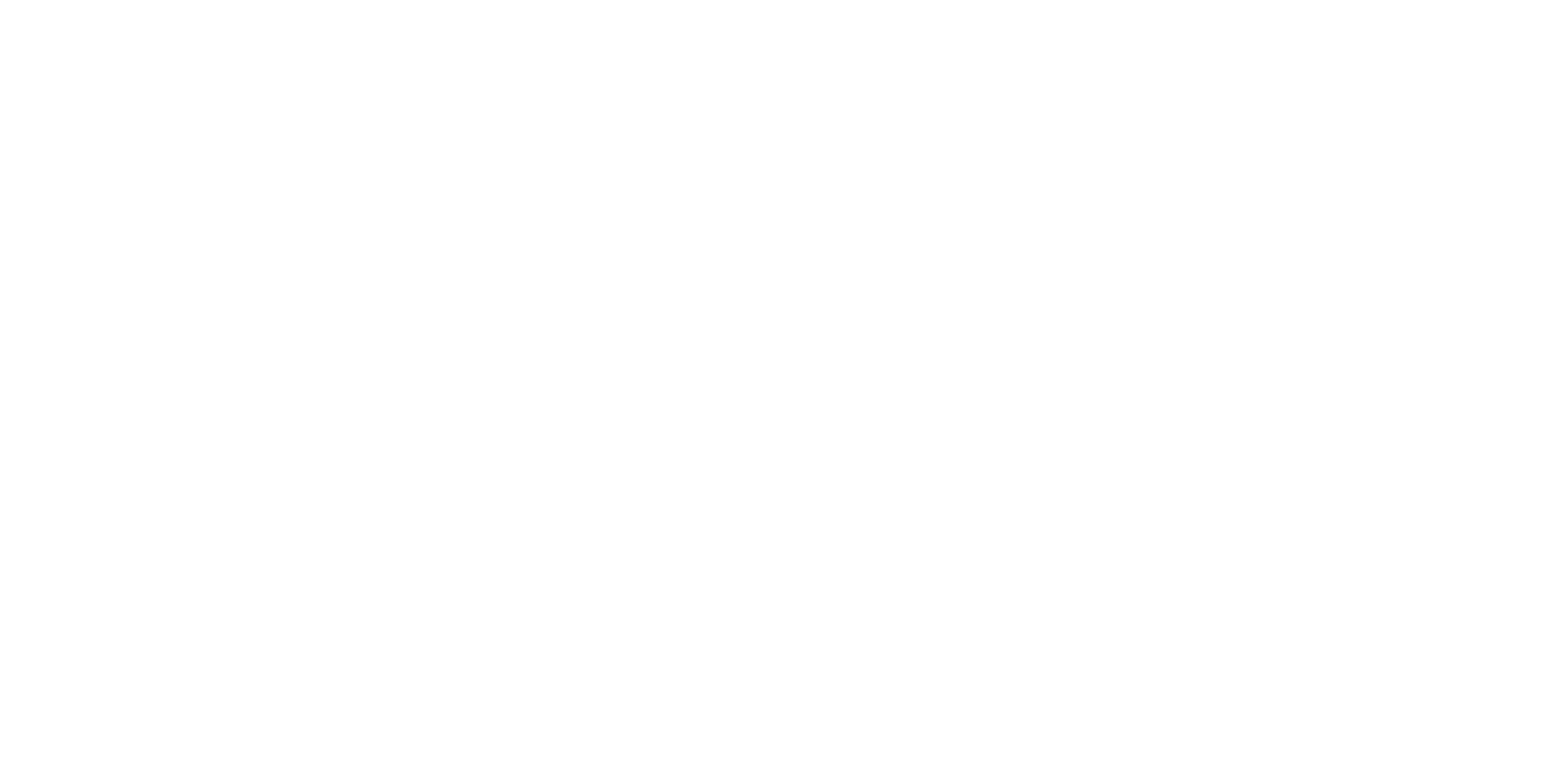 scroll, scrollTop: 0, scrollLeft: 0, axis: both 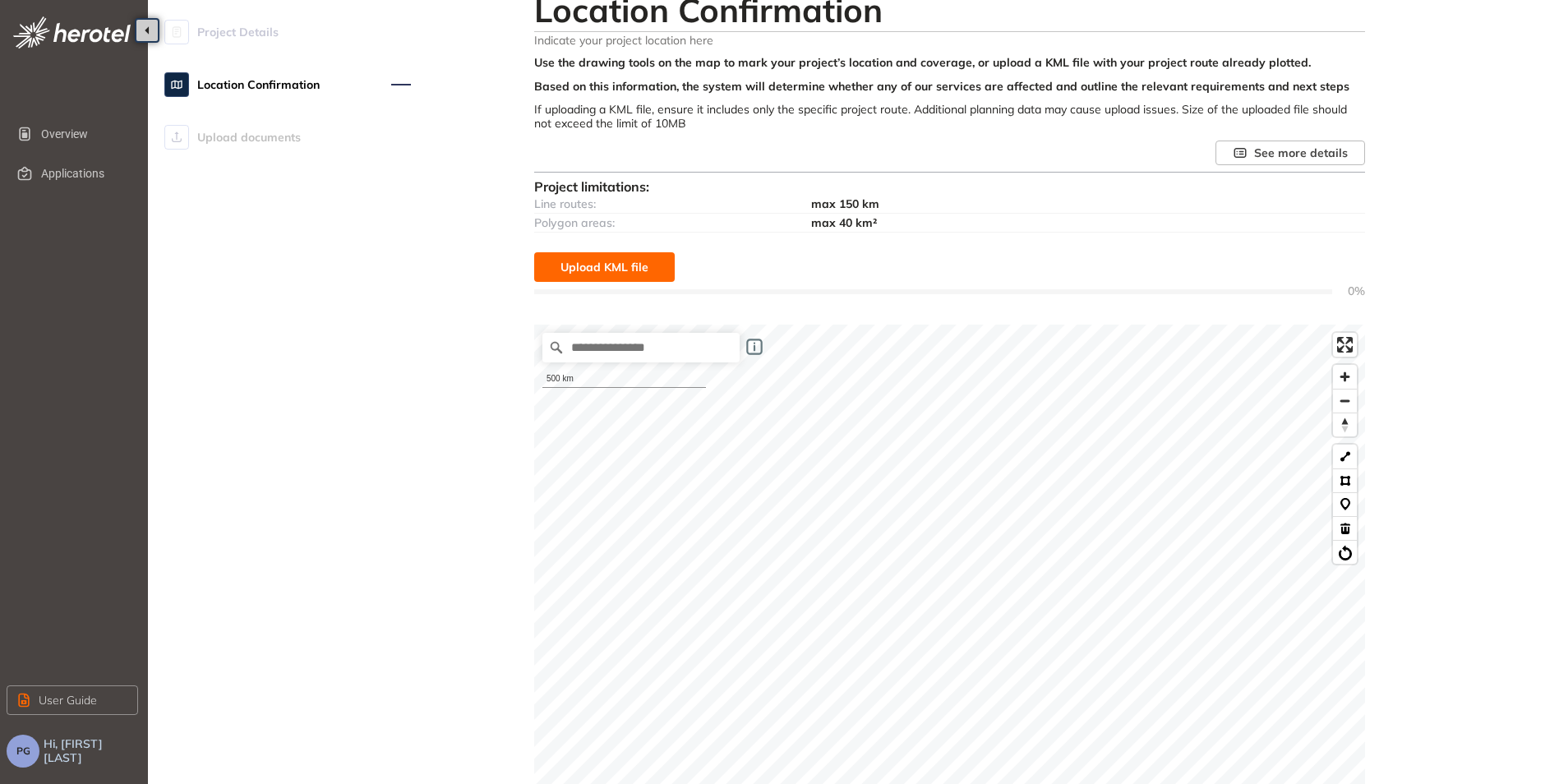 click on "Upload KML file" at bounding box center [604, 267] 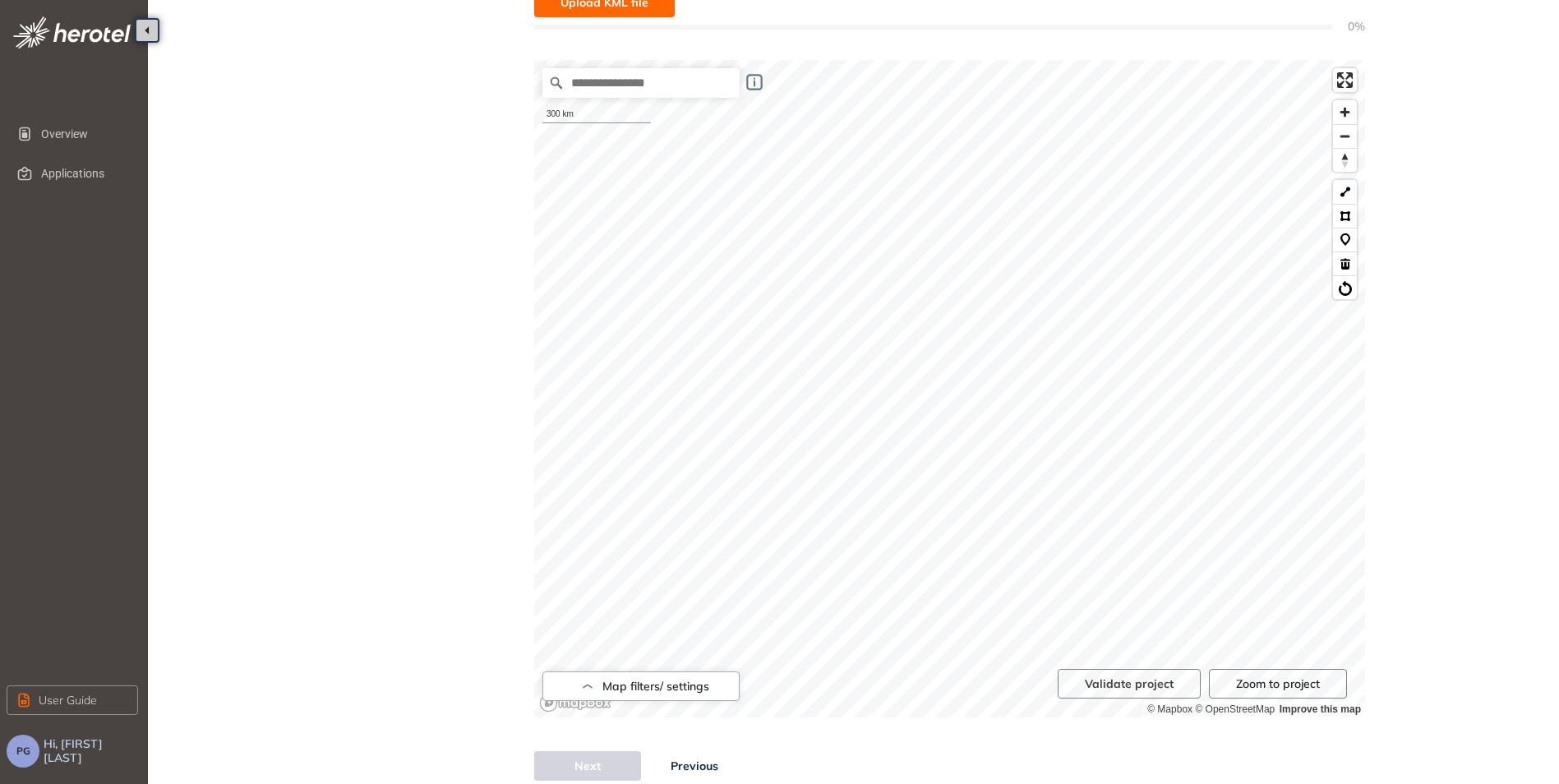 scroll, scrollTop: 294, scrollLeft: 0, axis: vertical 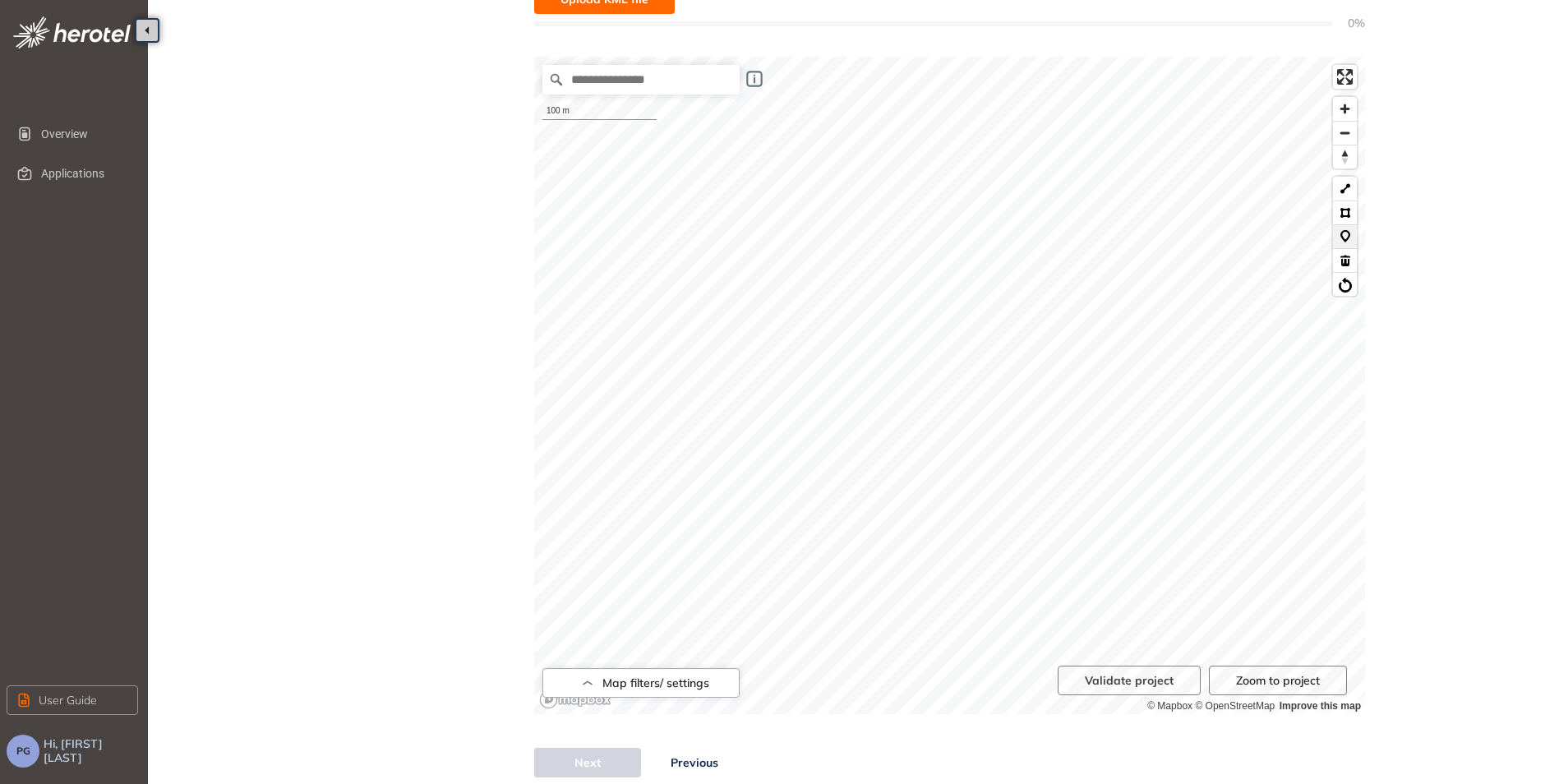 click at bounding box center (1345, 236) 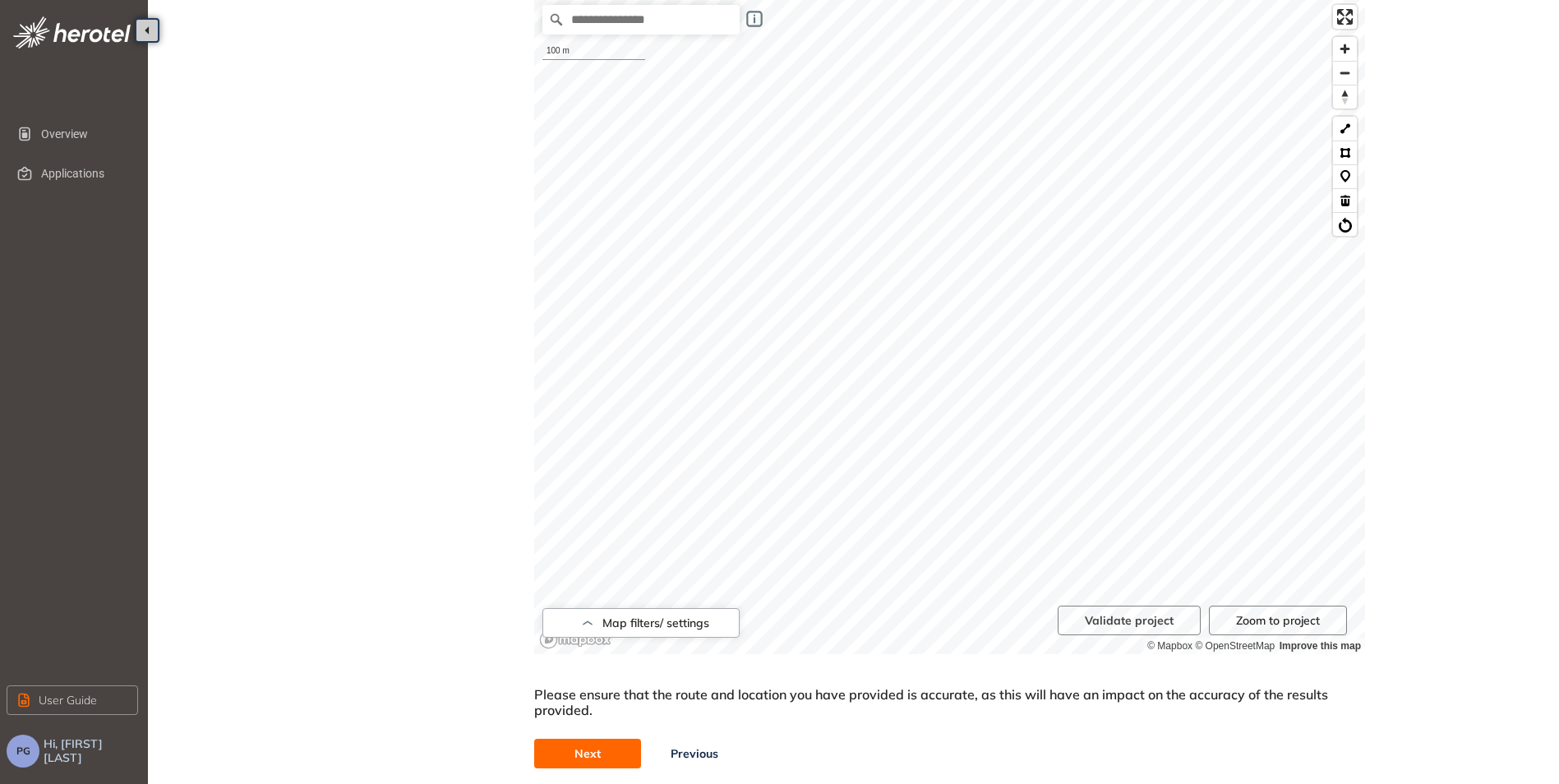 scroll, scrollTop: 355, scrollLeft: 0, axis: vertical 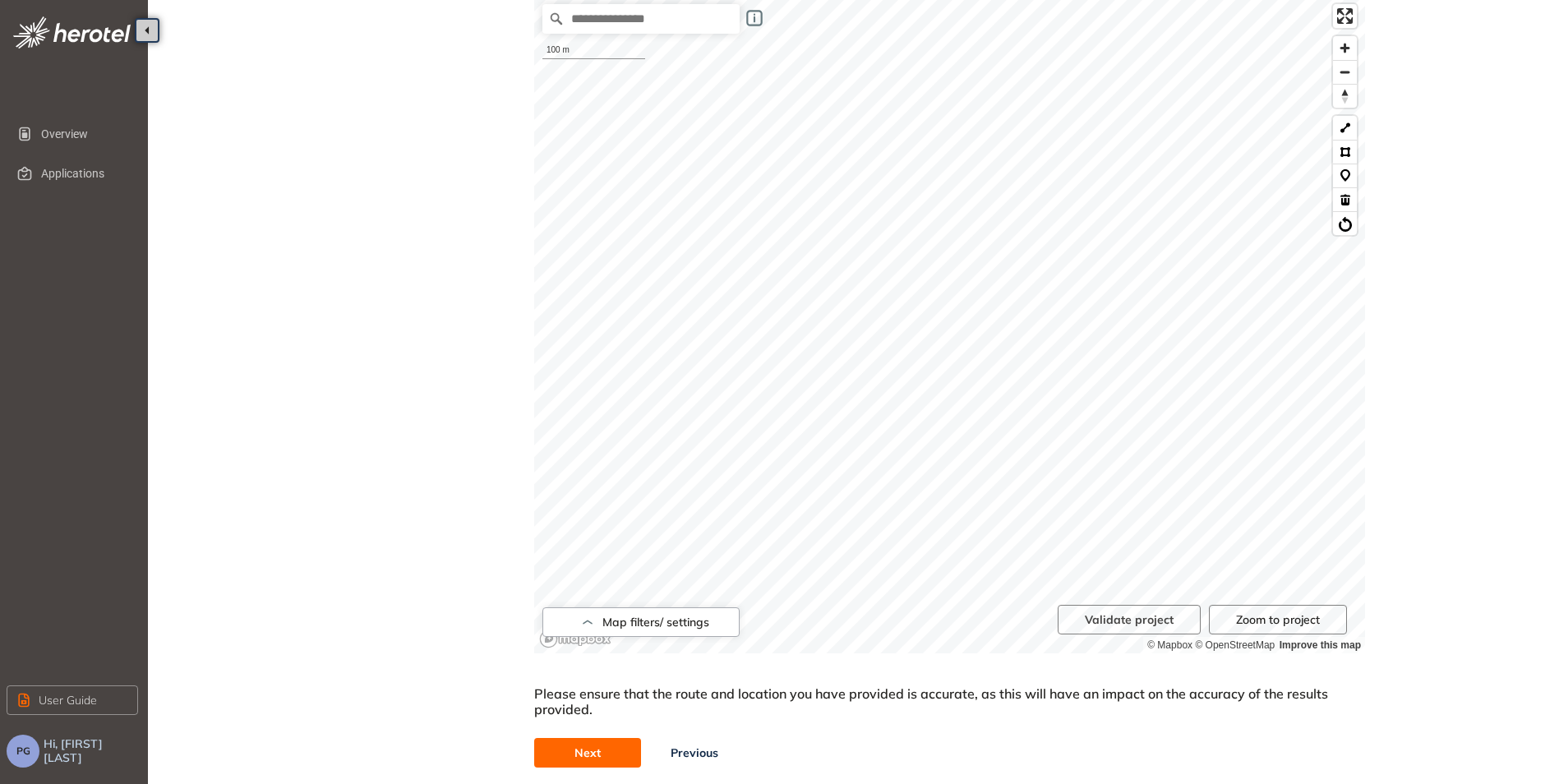 click on "Next" at bounding box center (588, 753) 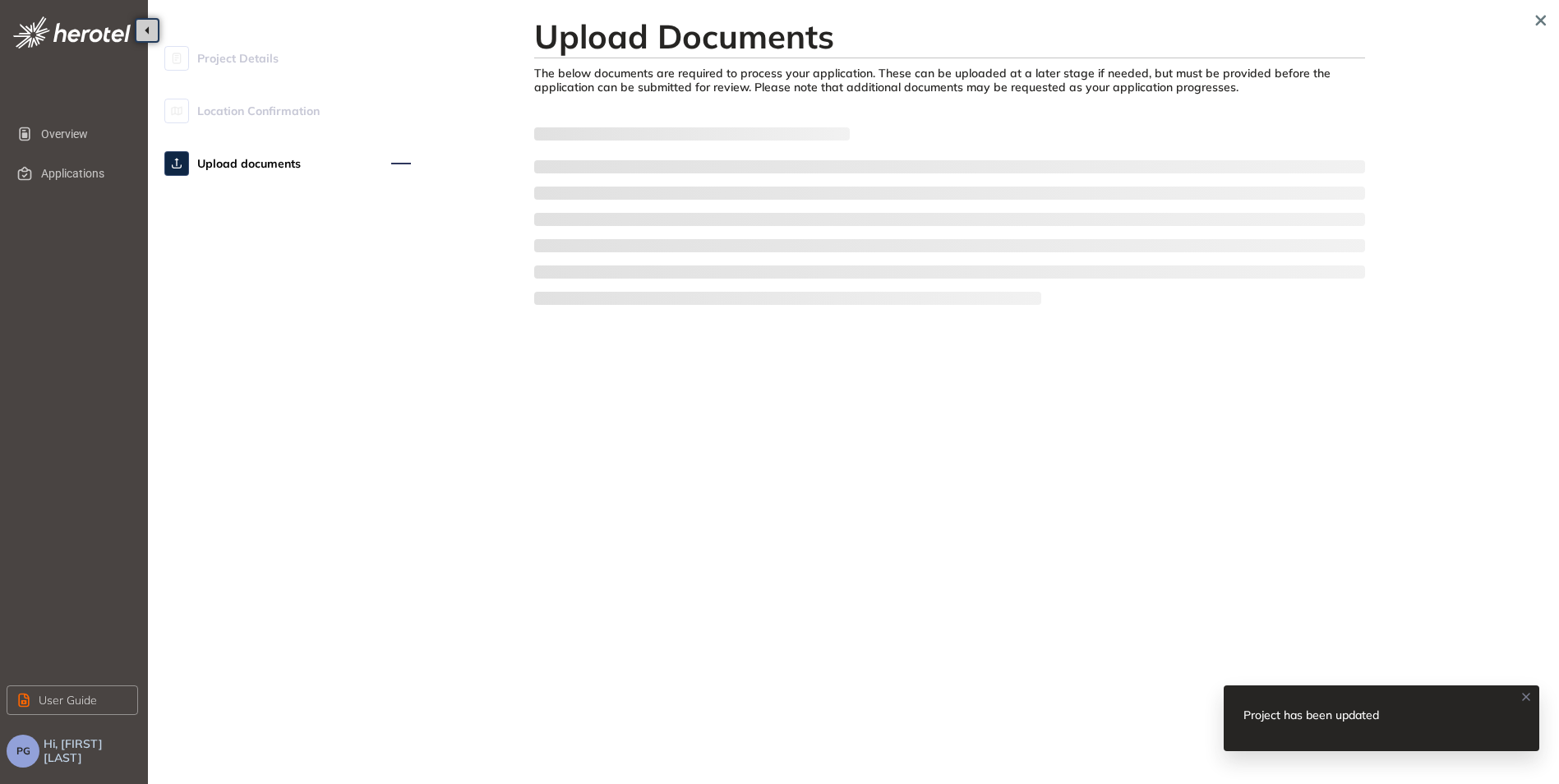 scroll, scrollTop: 0, scrollLeft: 0, axis: both 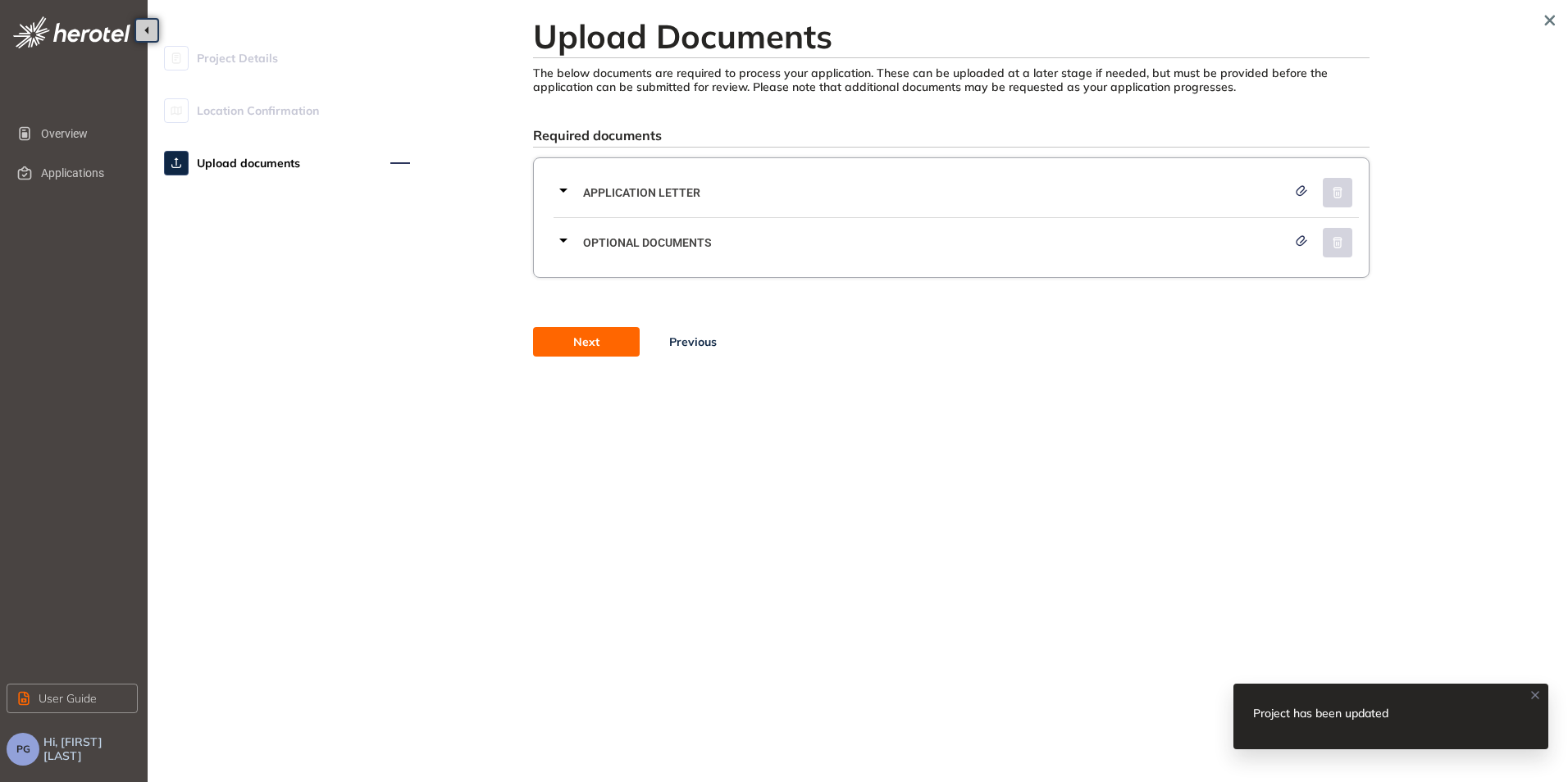 click on "Application letter" at bounding box center [935, 193] 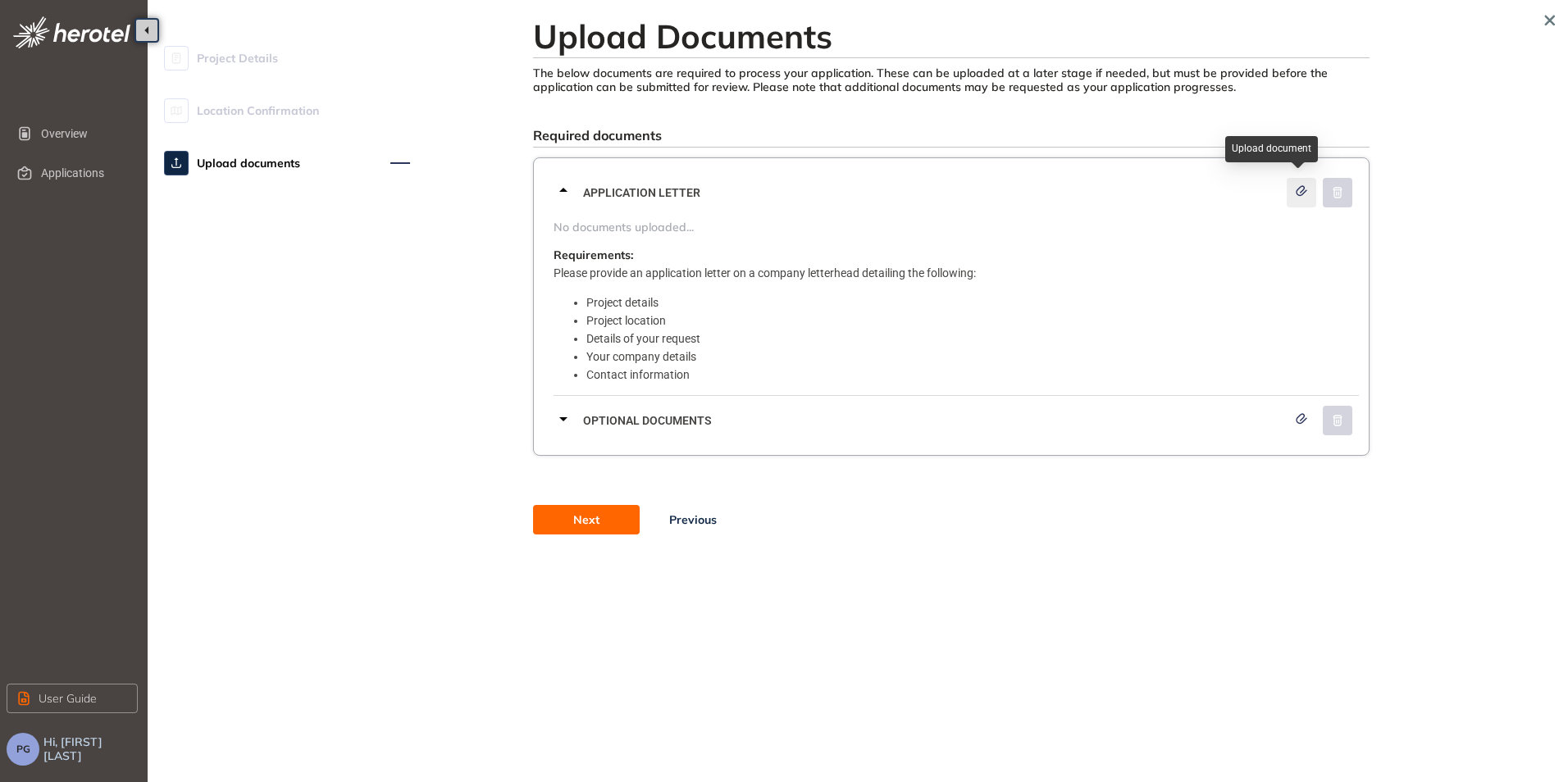 click 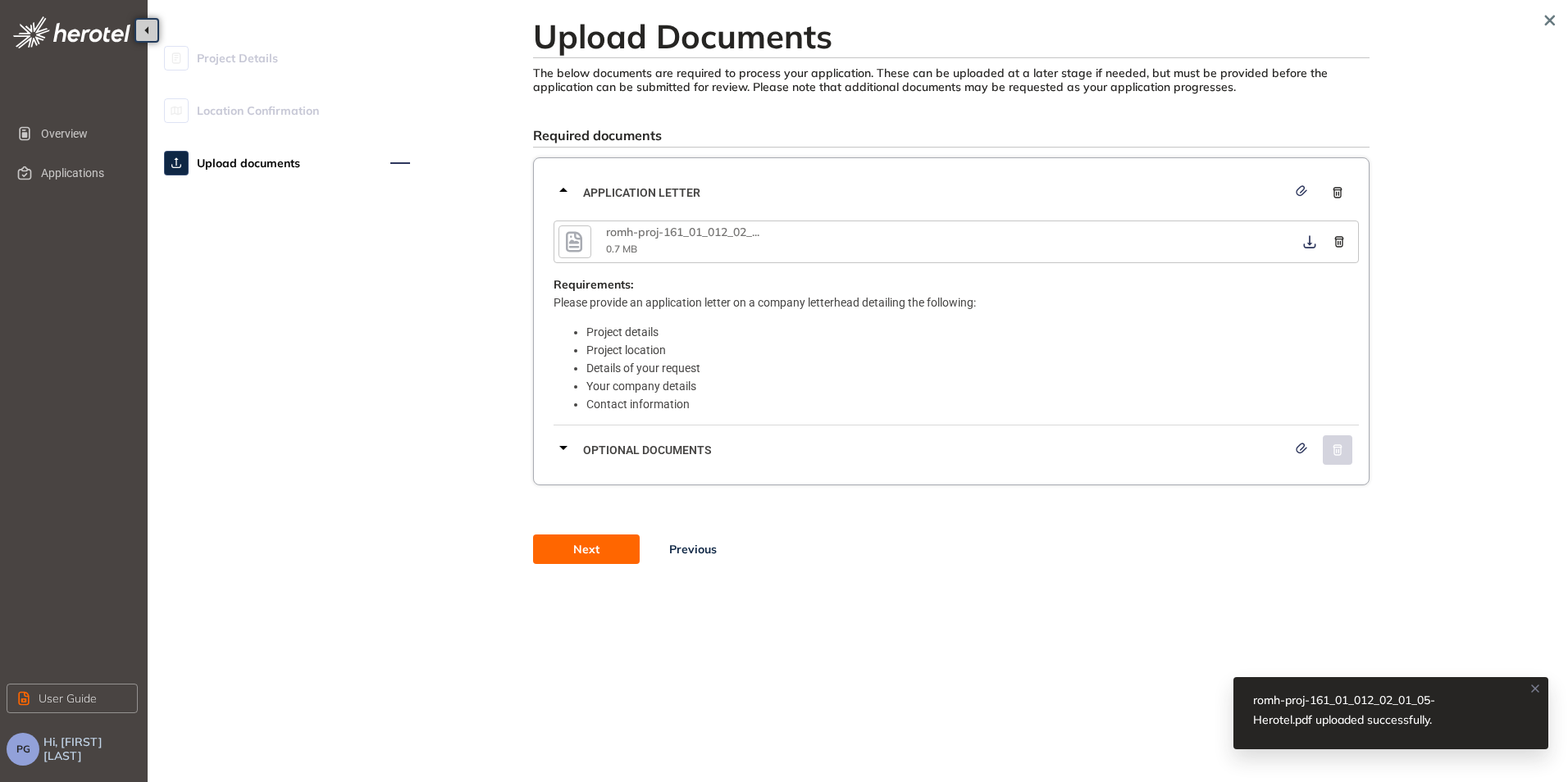click on "Next" at bounding box center [586, 549] 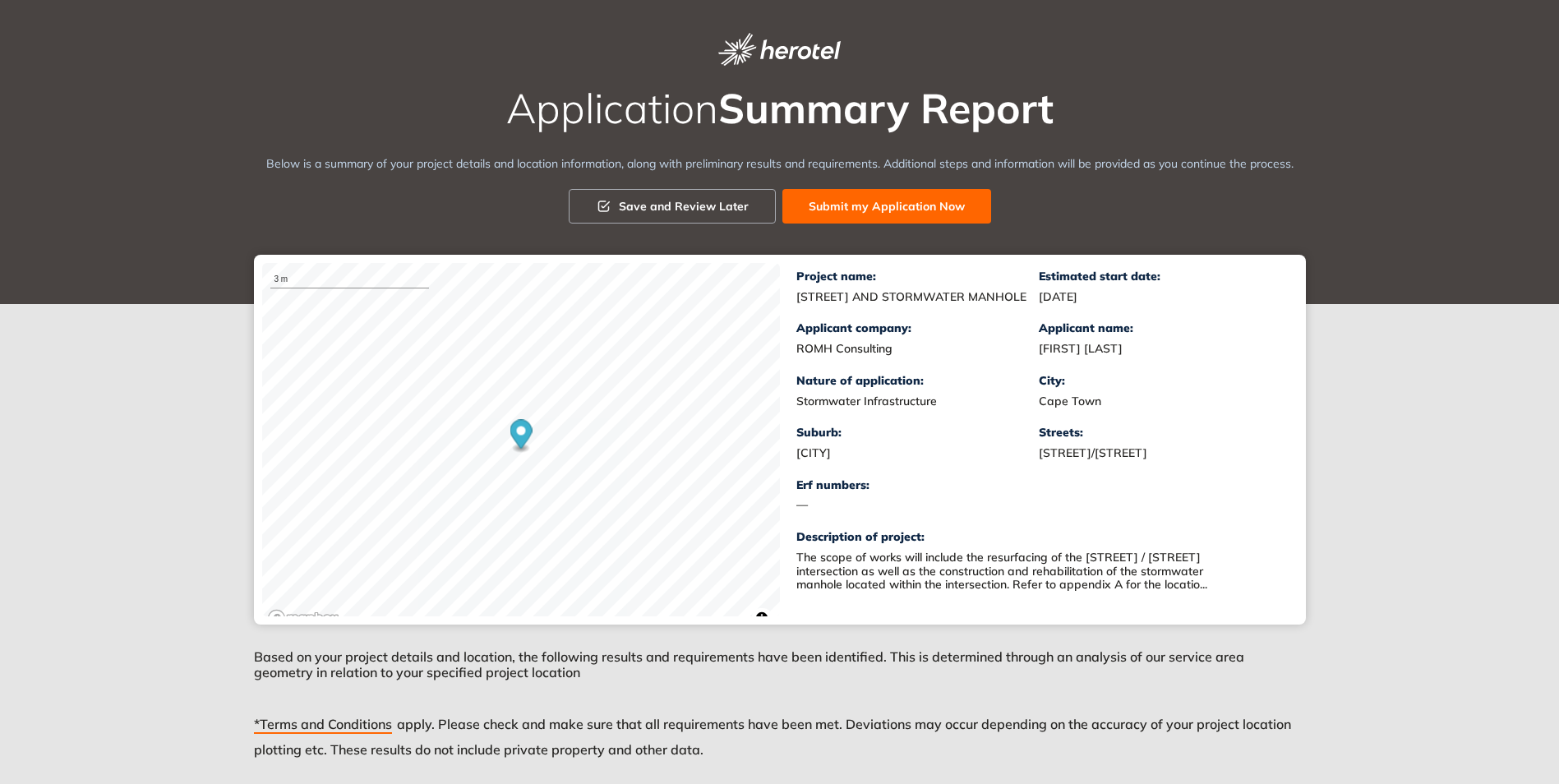 click on "Submit my Application Now" at bounding box center [887, 206] 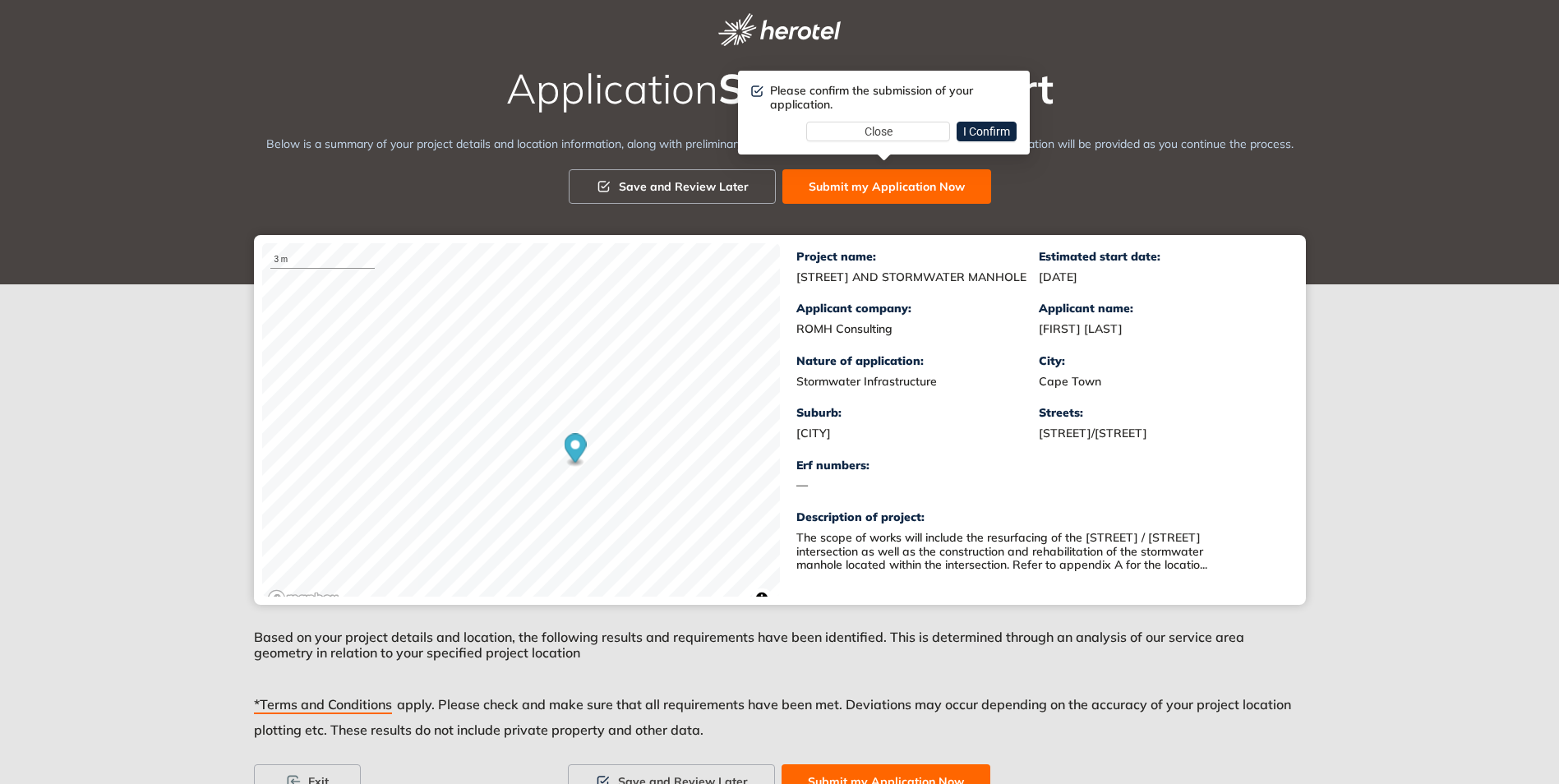 scroll, scrollTop: 84, scrollLeft: 0, axis: vertical 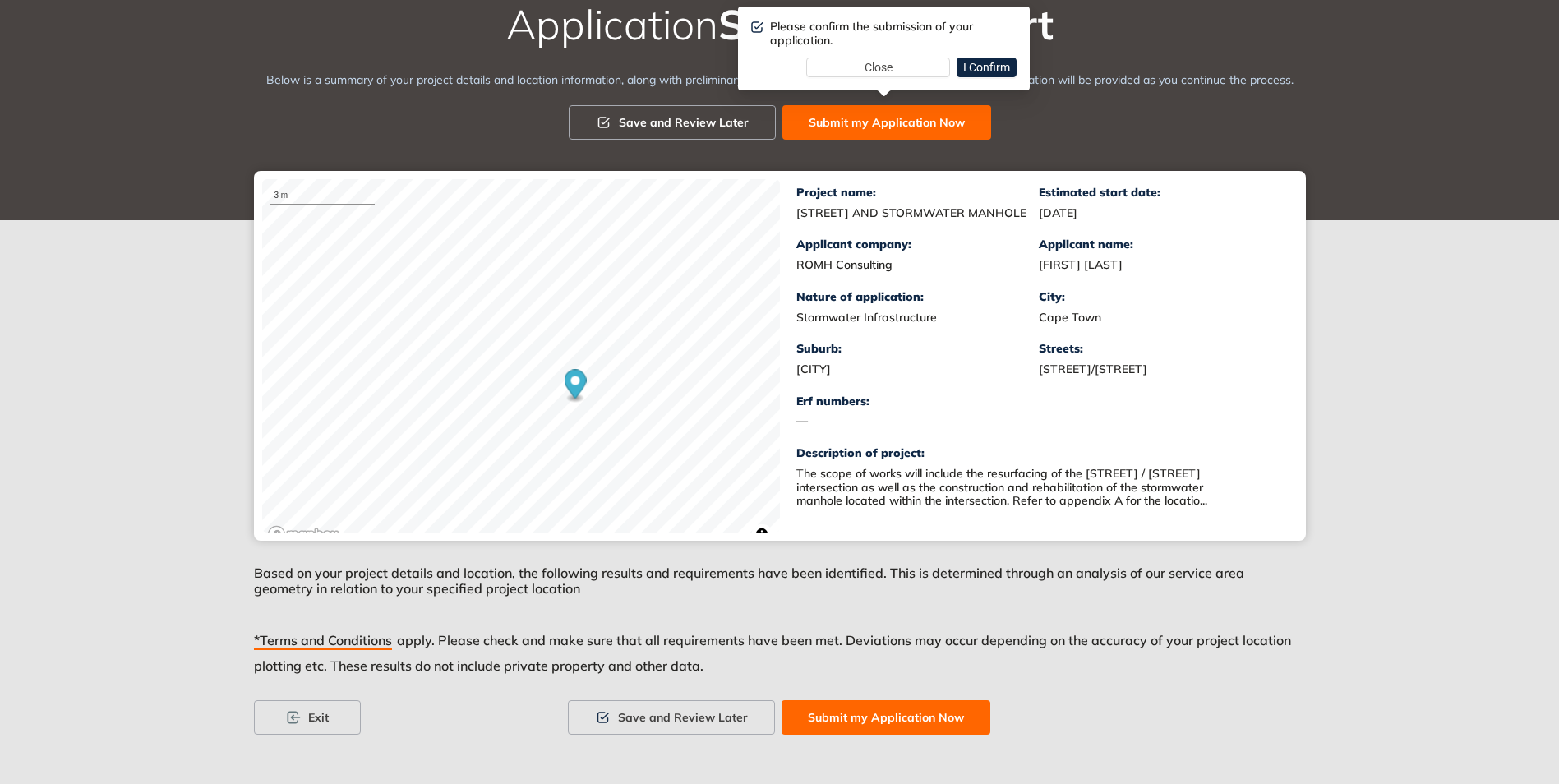click on "Submit my Application Now" at bounding box center [886, 717] 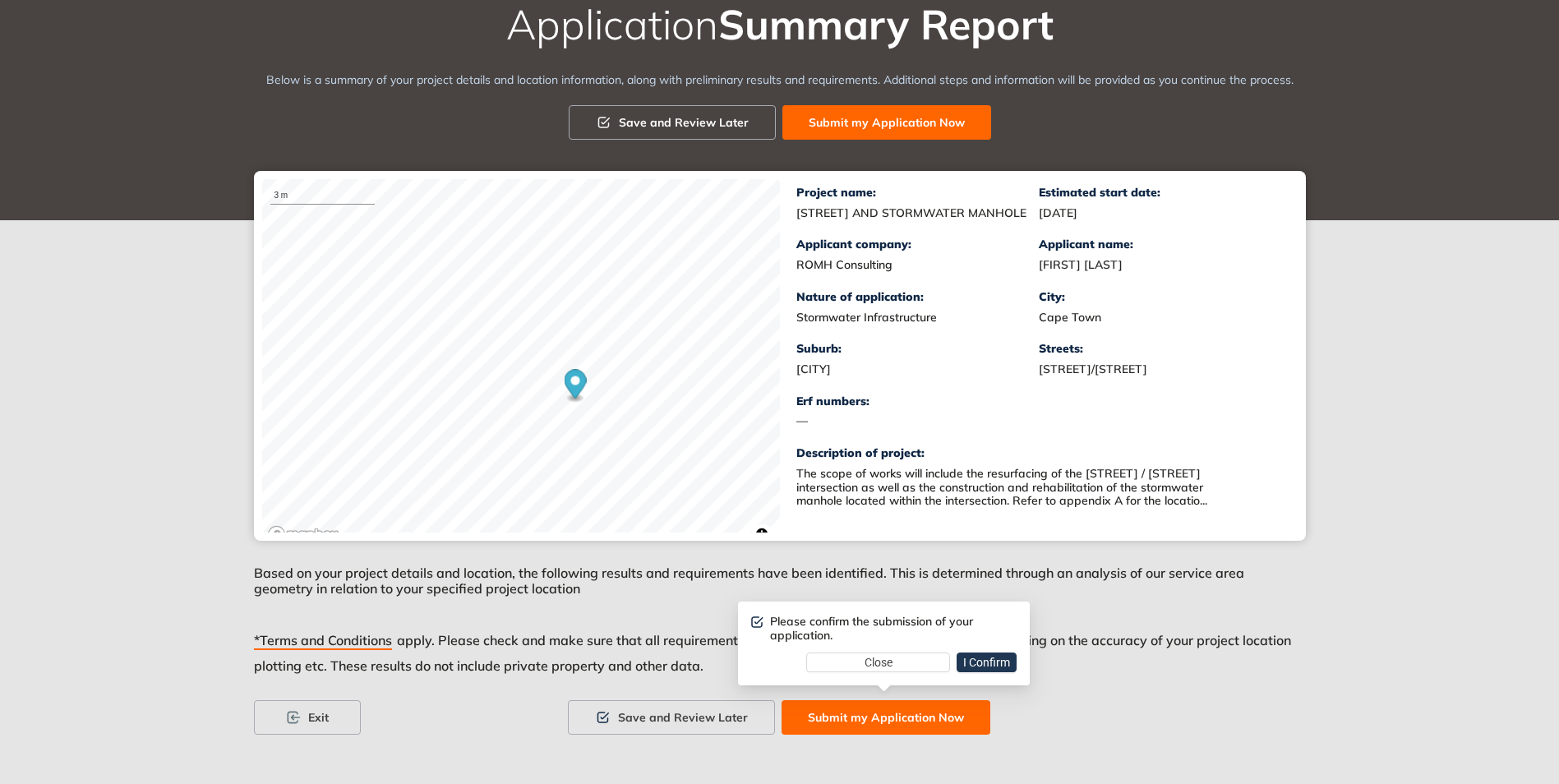 click on "I Confirm" at bounding box center (986, 662) 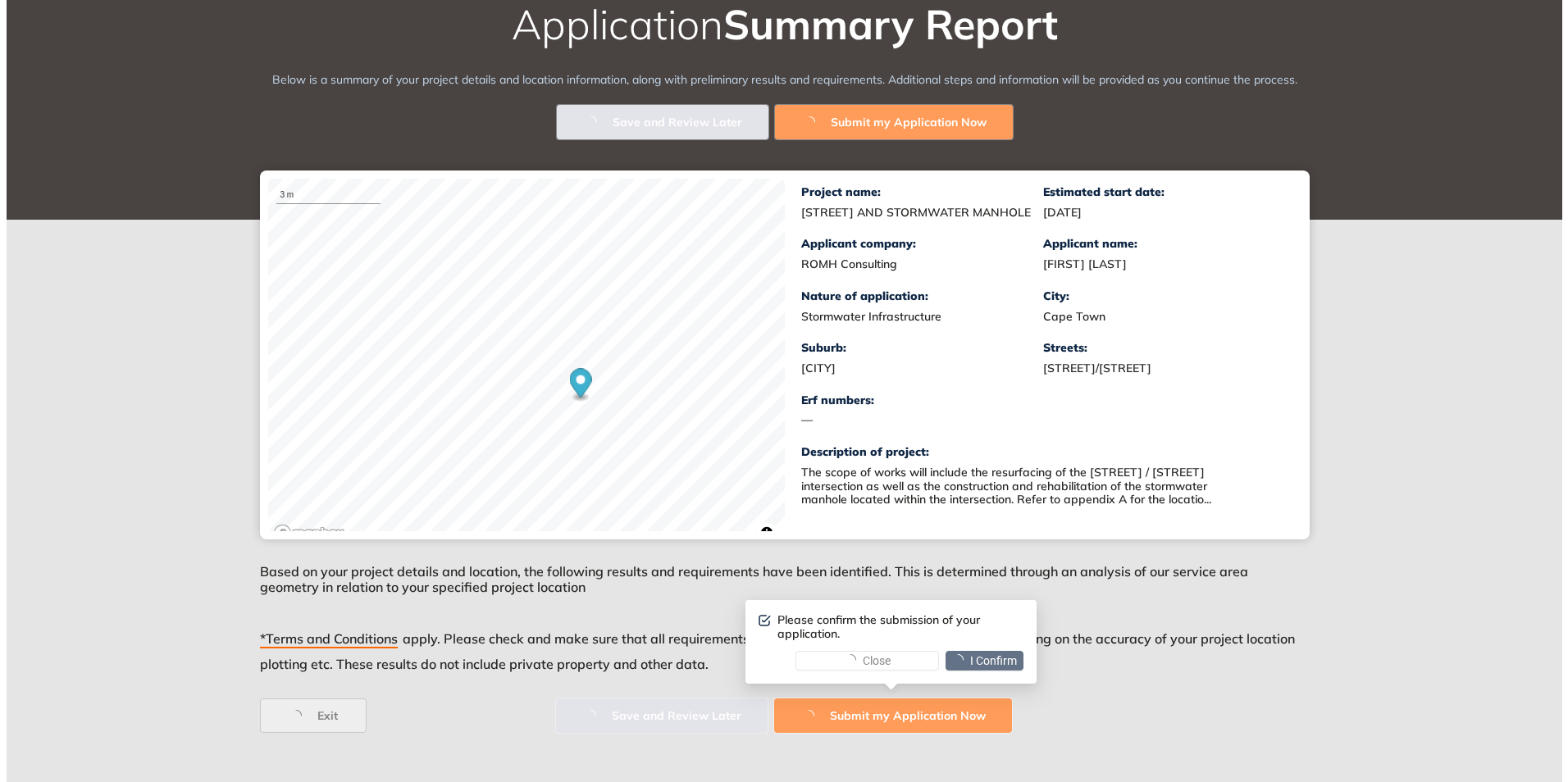 scroll, scrollTop: 0, scrollLeft: 0, axis: both 